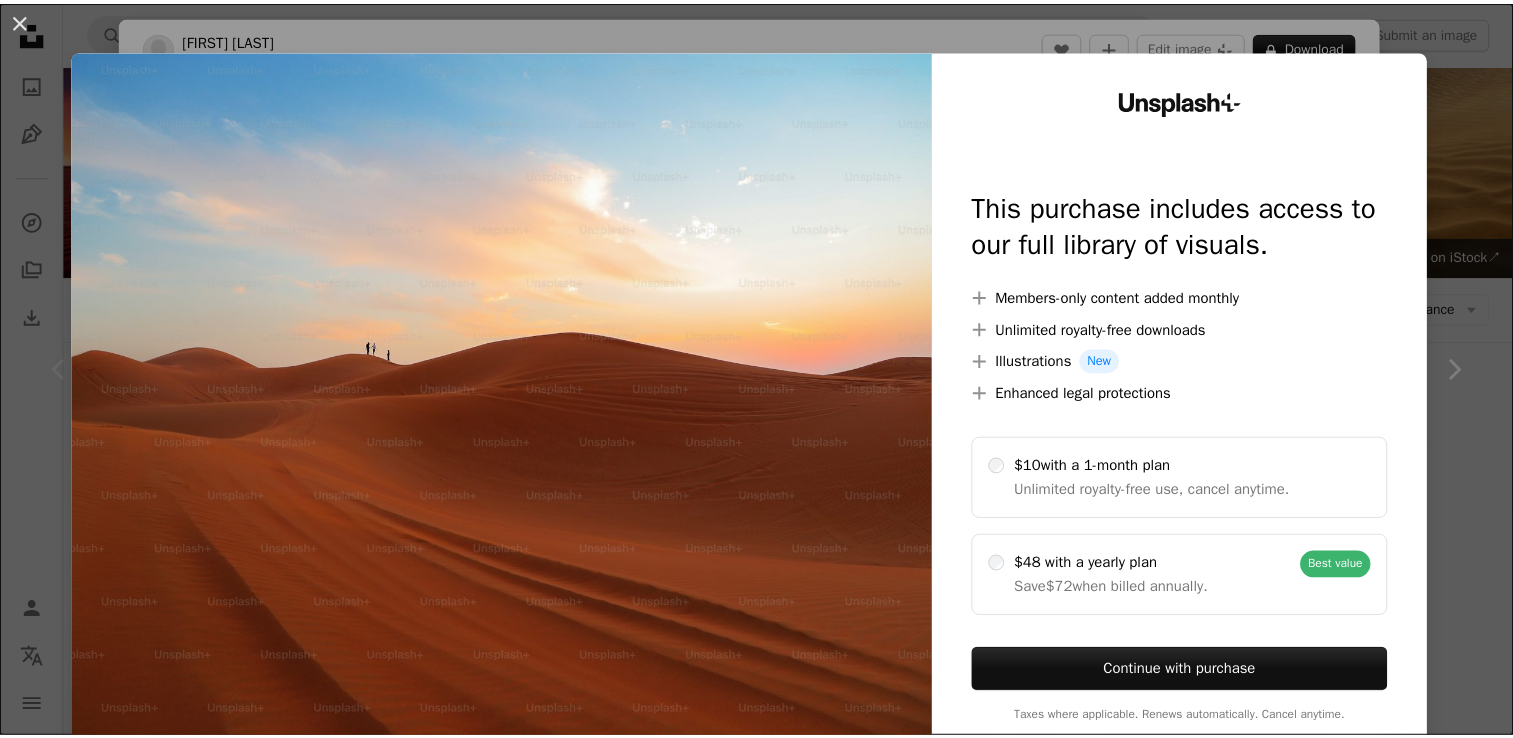 scroll, scrollTop: 266, scrollLeft: 0, axis: vertical 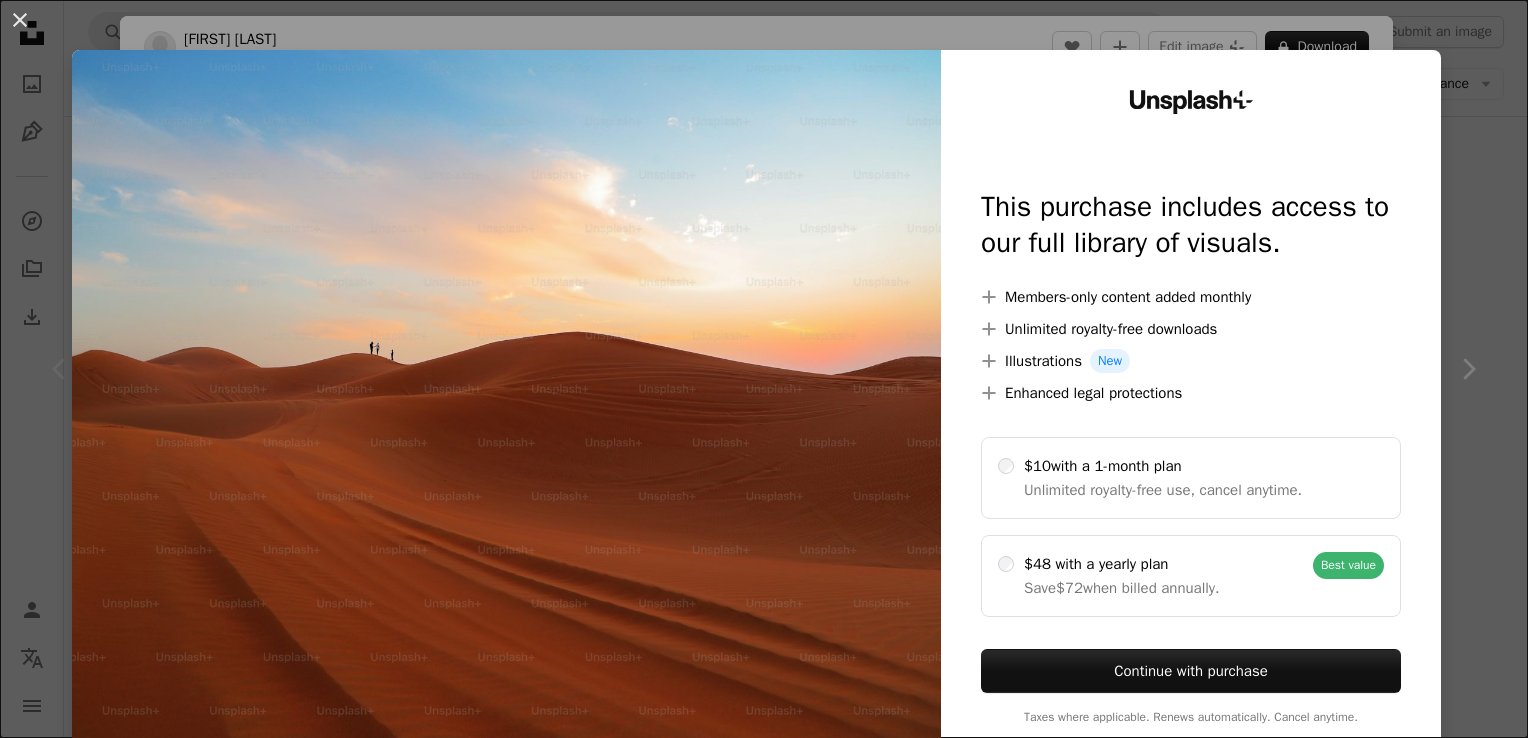 click on "An X shape Unsplash+ This purchase includes access to our full library of visuals. A plus sign Members-only content added monthly A plus sign Unlimited royalty-free downloads A plus sign Illustrations  New A plus sign Enhanced legal protections $10  with a 1-month plan Unlimited royalty-free use, cancel anytime. $48   with a yearly plan Save  $72  when billed annually. Best value Continue with purchase Taxes where applicable. Renews automatically. Cancel anytime." at bounding box center [764, 369] 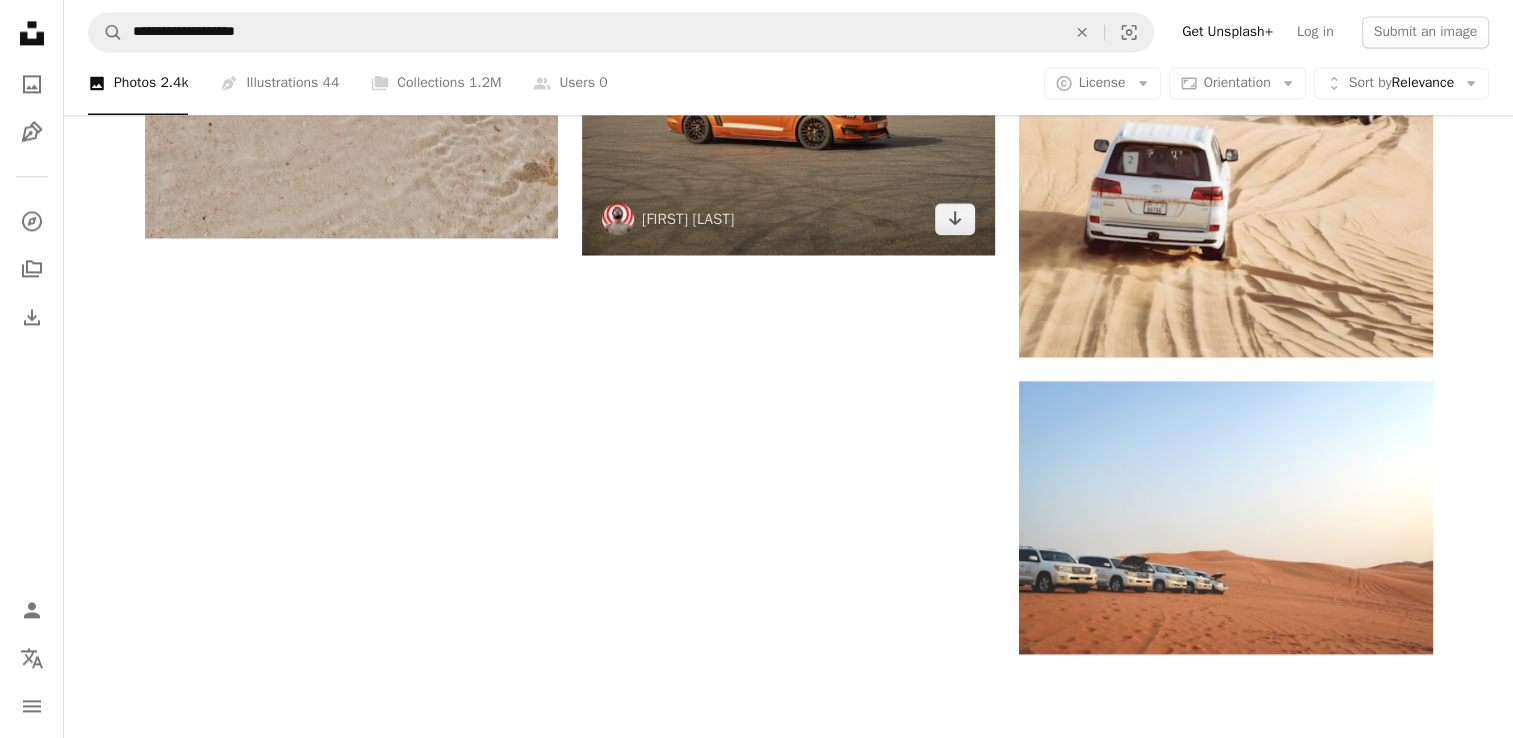 scroll, scrollTop: 2800, scrollLeft: 0, axis: vertical 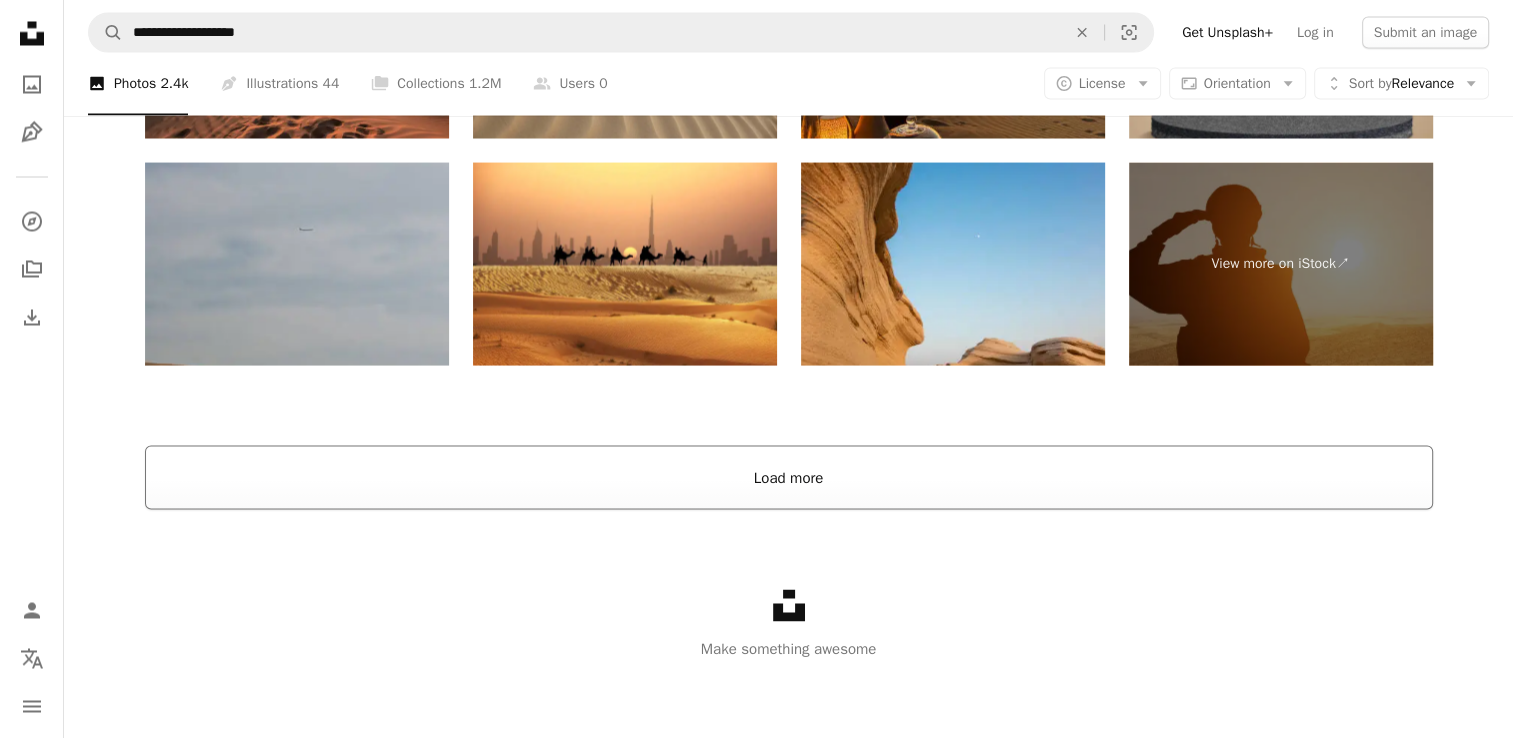 click on "Load more" at bounding box center (789, 477) 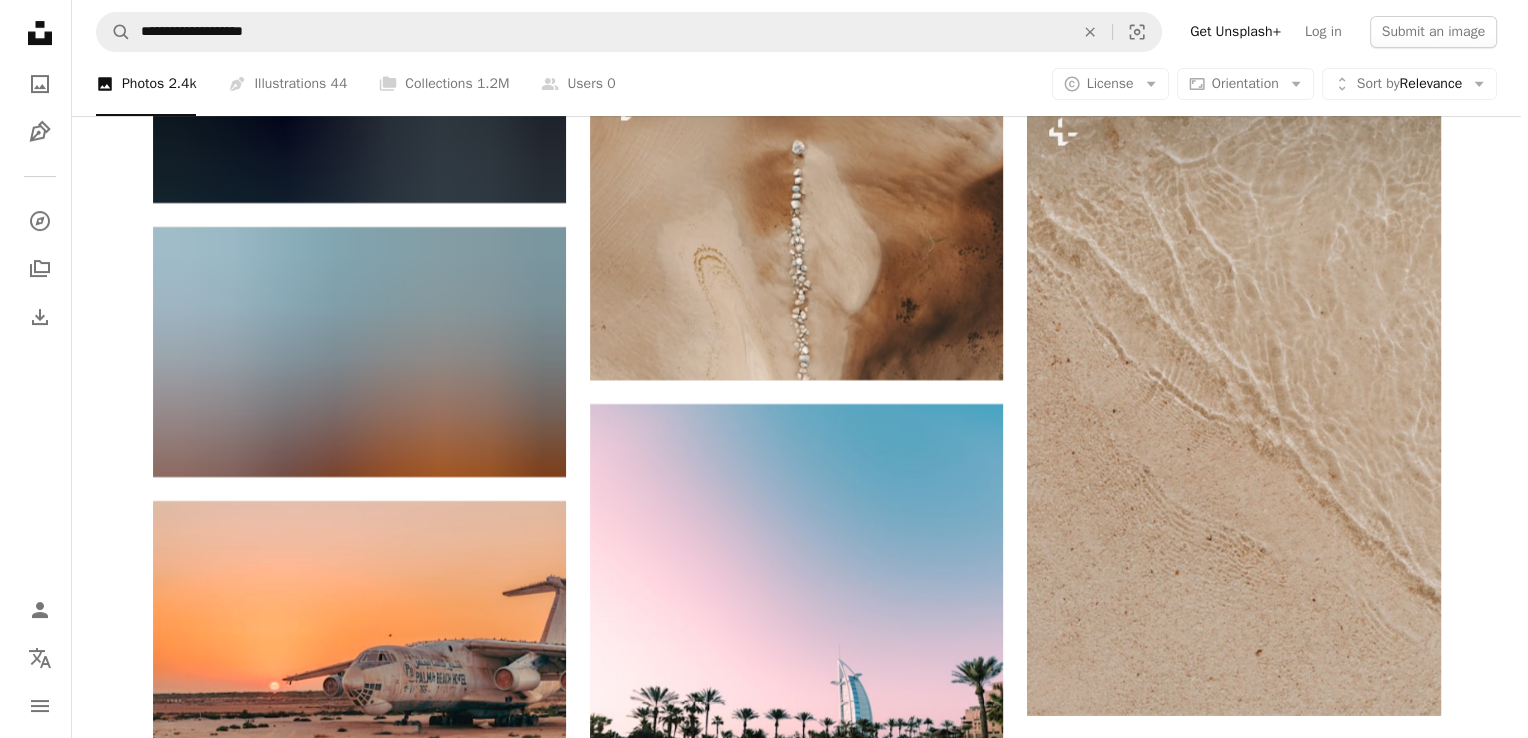scroll, scrollTop: 8164, scrollLeft: 0, axis: vertical 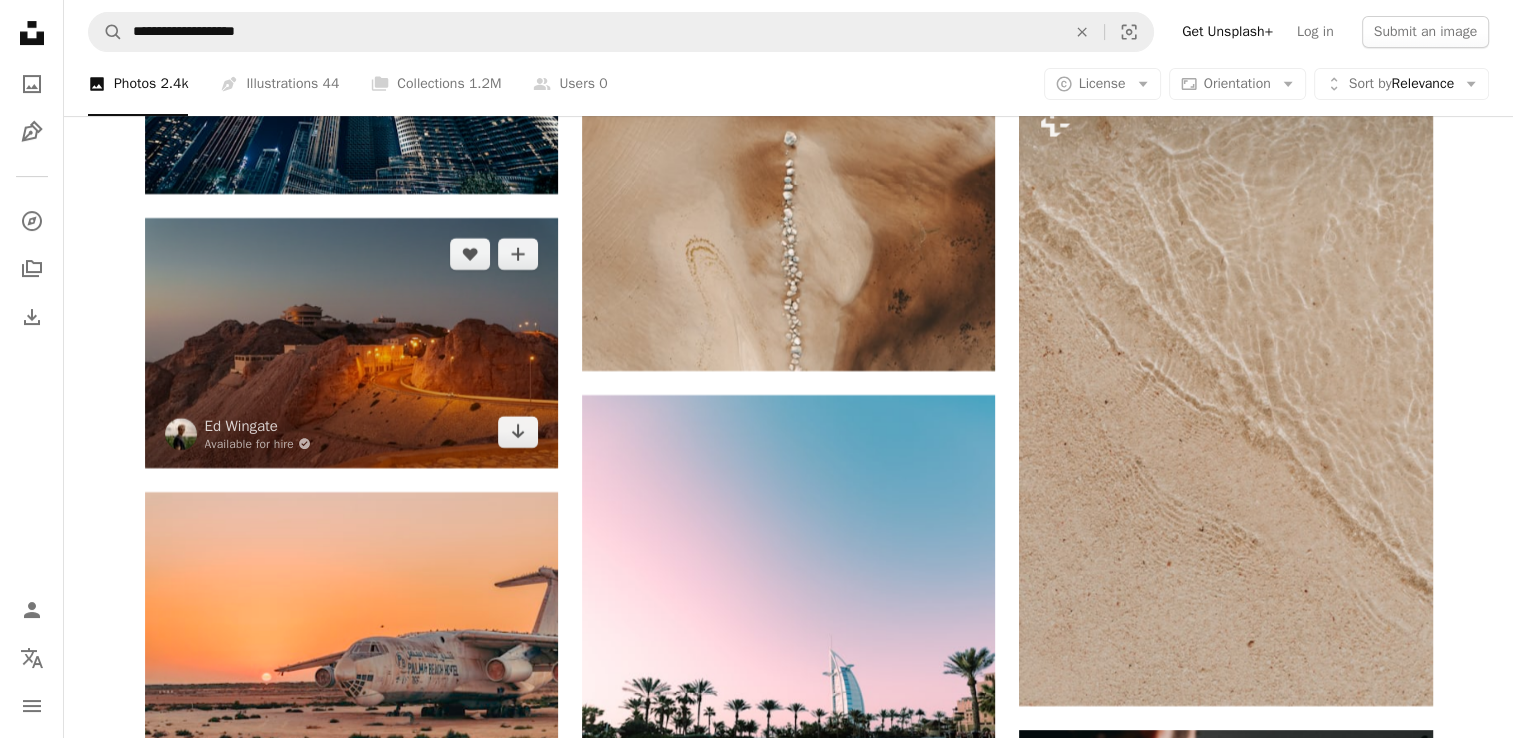 click at bounding box center [351, 343] 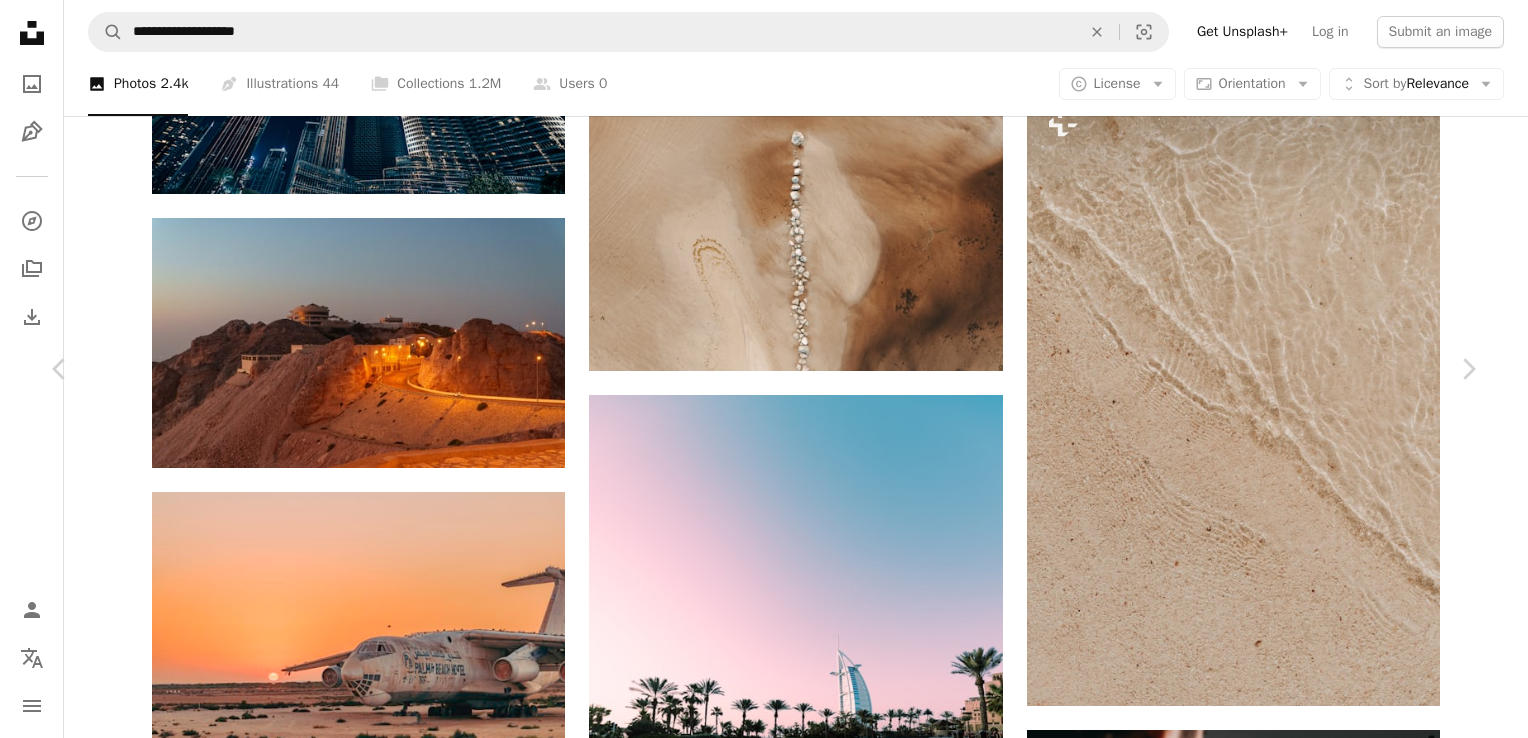 click at bounding box center (757, 3786) 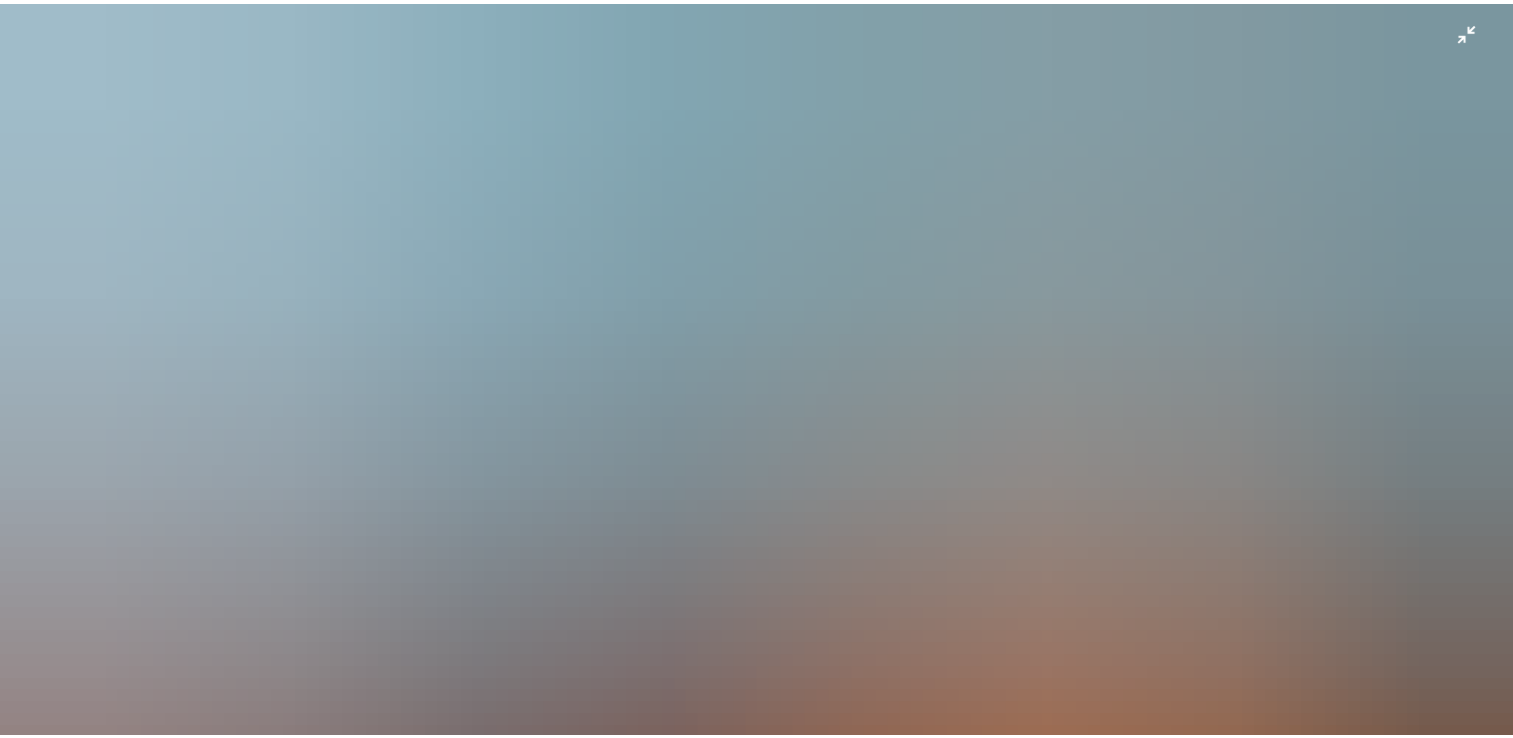 scroll, scrollTop: 84, scrollLeft: 0, axis: vertical 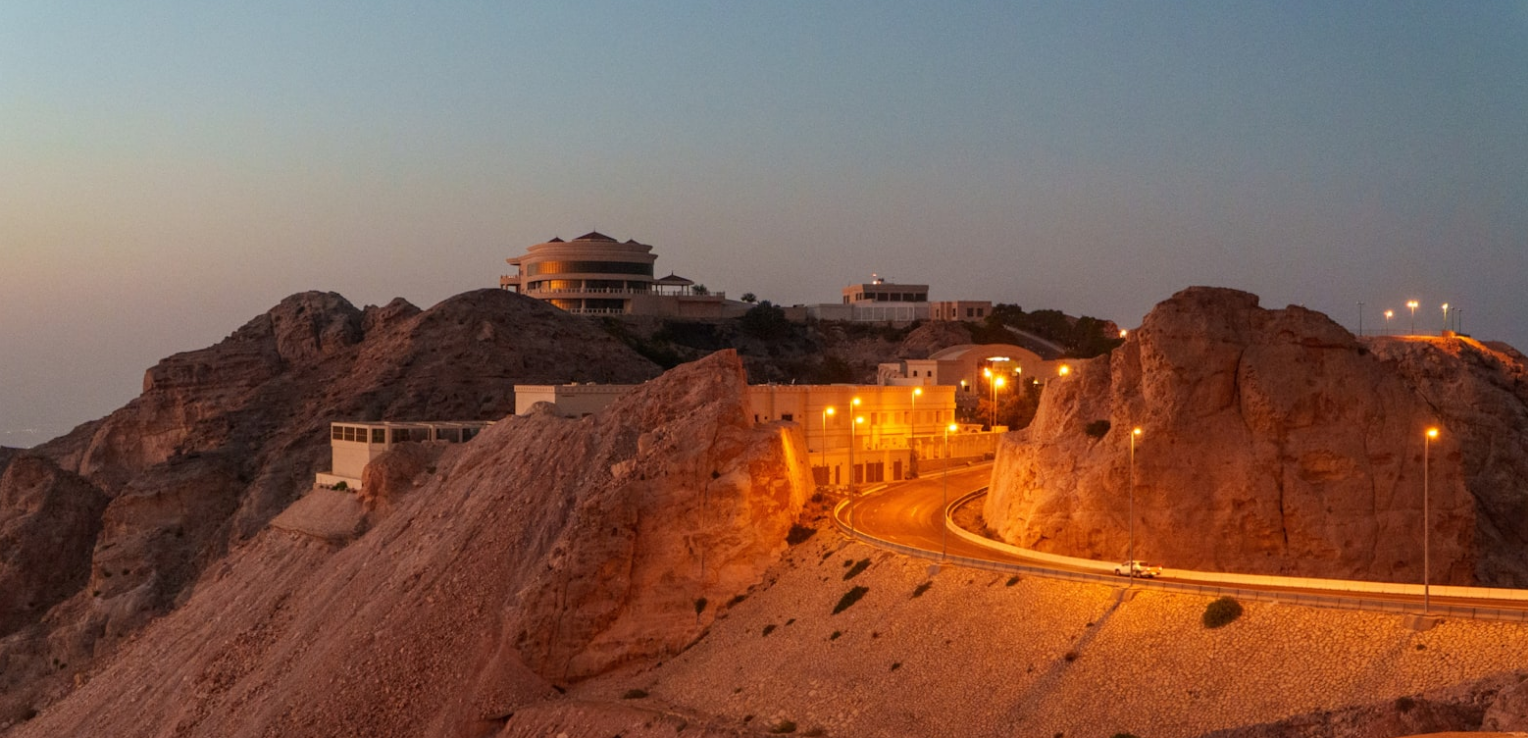 click at bounding box center [764, 377] 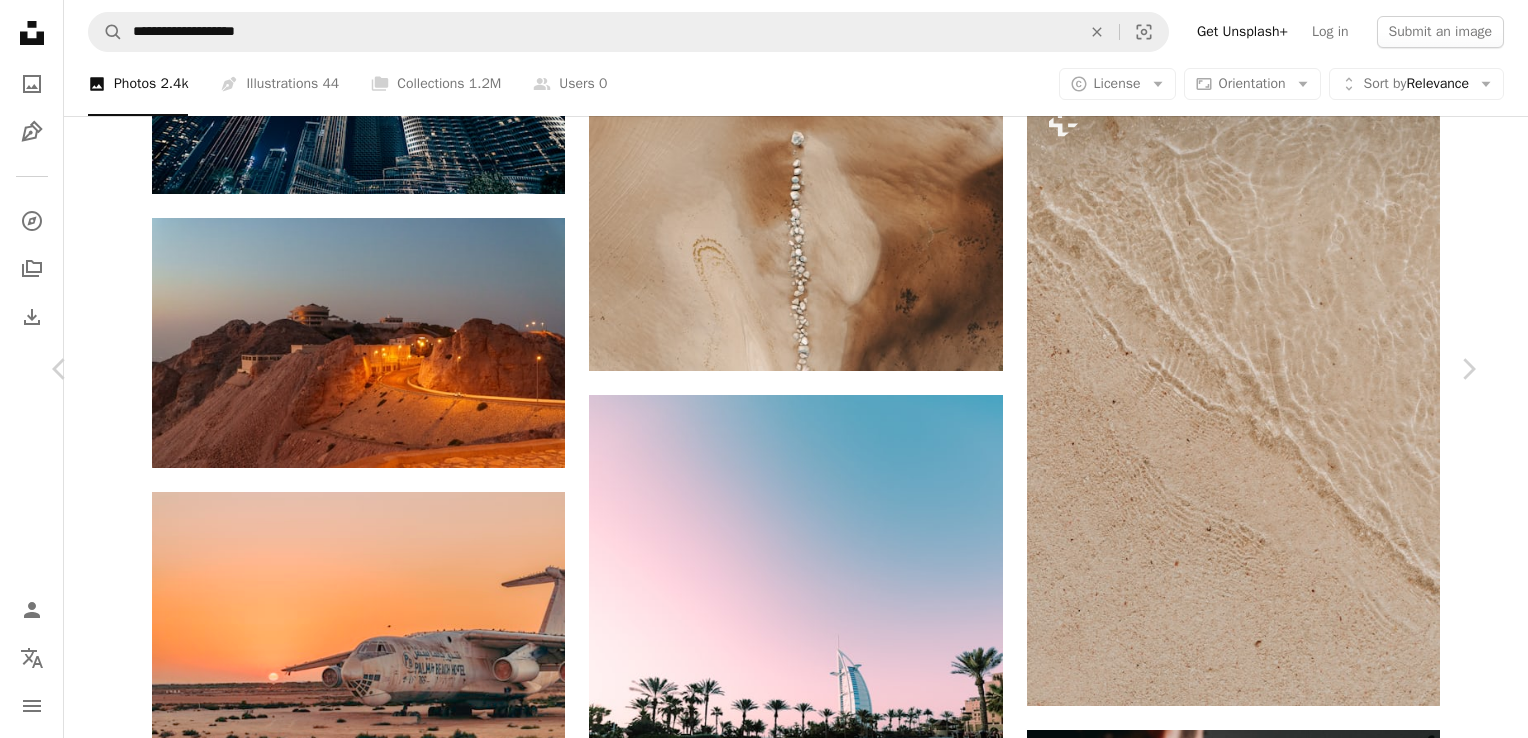 click on "A mountainous compound sits above a road, carving through the rock face. A map marker Jebel Hafeet Mountain - Abu Dhabi - [COUNTRY] Calendar outlined Published on November 28, 2024 Camera SONY, ILCE-6700 Safety Free to use under the Unsplash License wallpaper building city road sun night desert trees rocks lights sunny golden dust [COUNTRY] blue hour epic cliff face car vehicle castle Backgrounds Browse premium related images on iStock | Save 20% with code UNSPLASH20 View more on iStock ↗ Related images A heart A plus sign [FIRST] [LAST] Available for hire A checkmark inside of a circle Arrow pointing down A heart A plus sign Own [LAST] Available for hire A checkmark inside of a circle Arrow pointing down A heart For" at bounding box center [764, 3777] 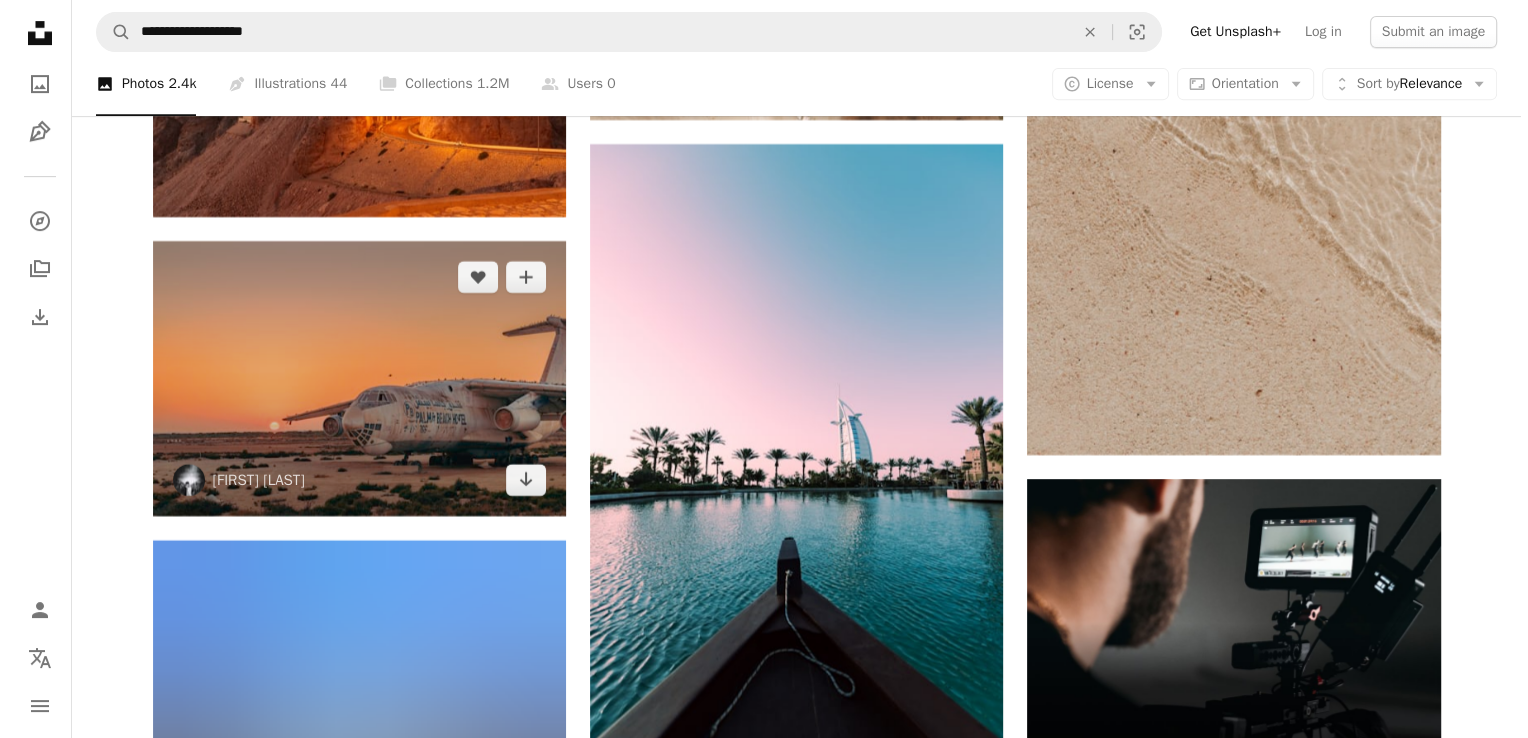 scroll, scrollTop: 8364, scrollLeft: 0, axis: vertical 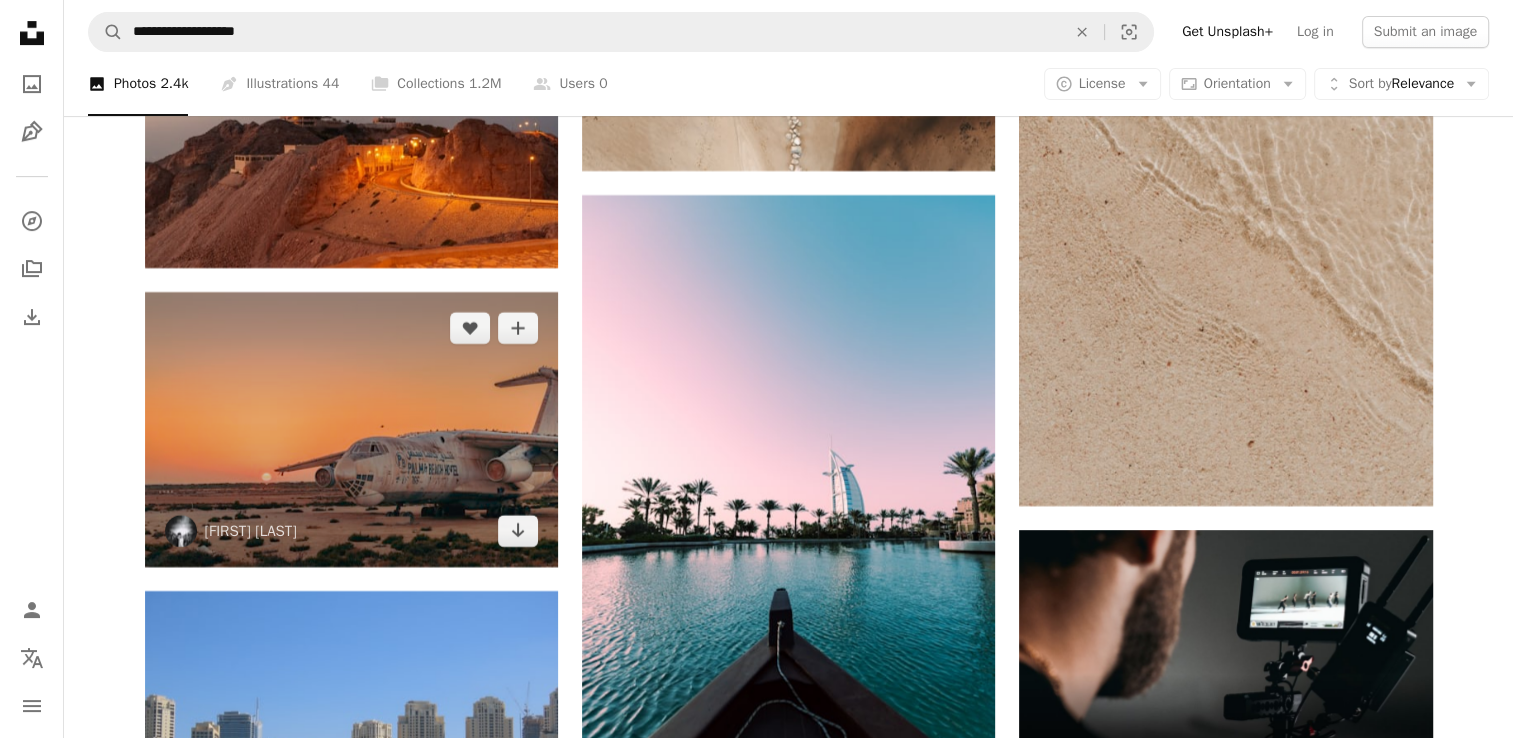 click at bounding box center [351, 429] 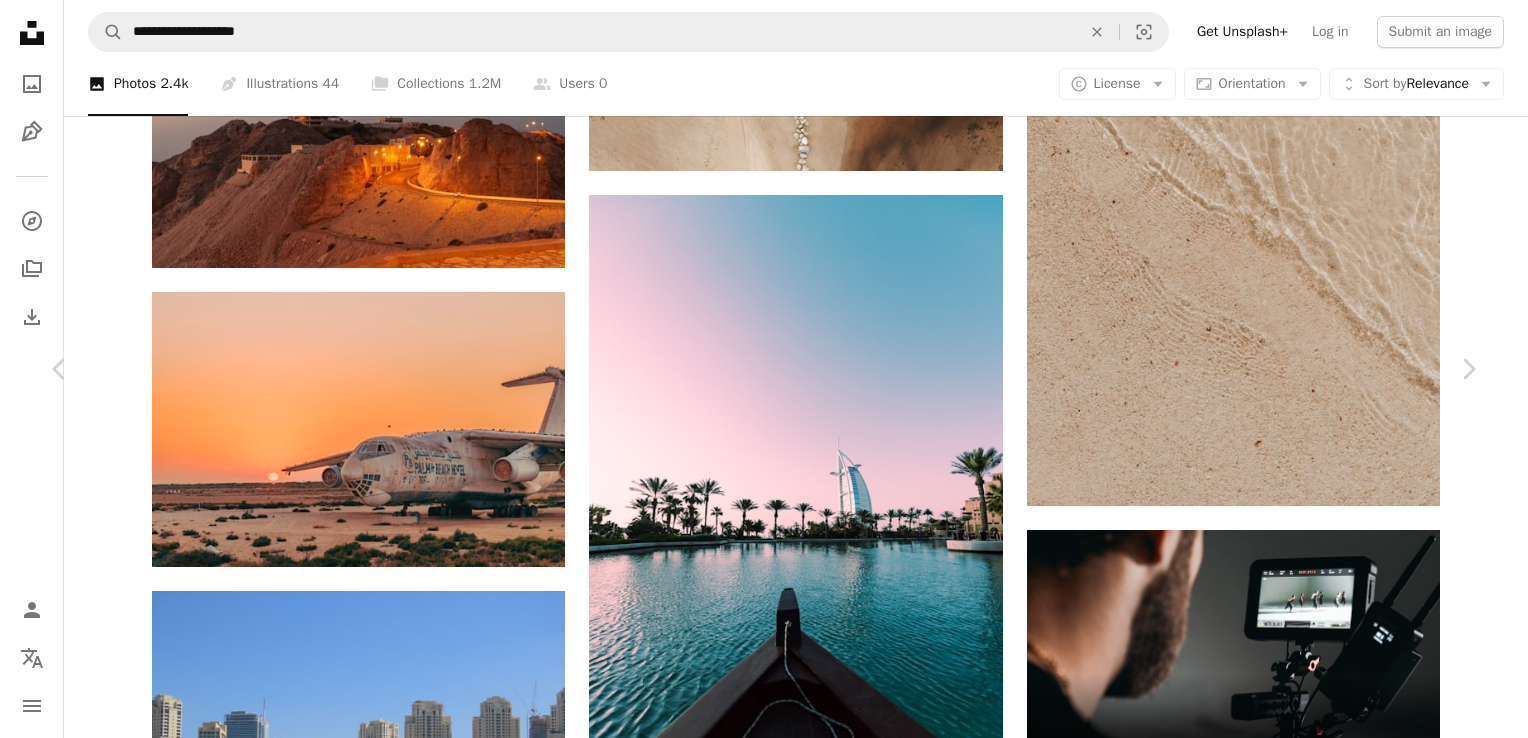 click at bounding box center (757, 3586) 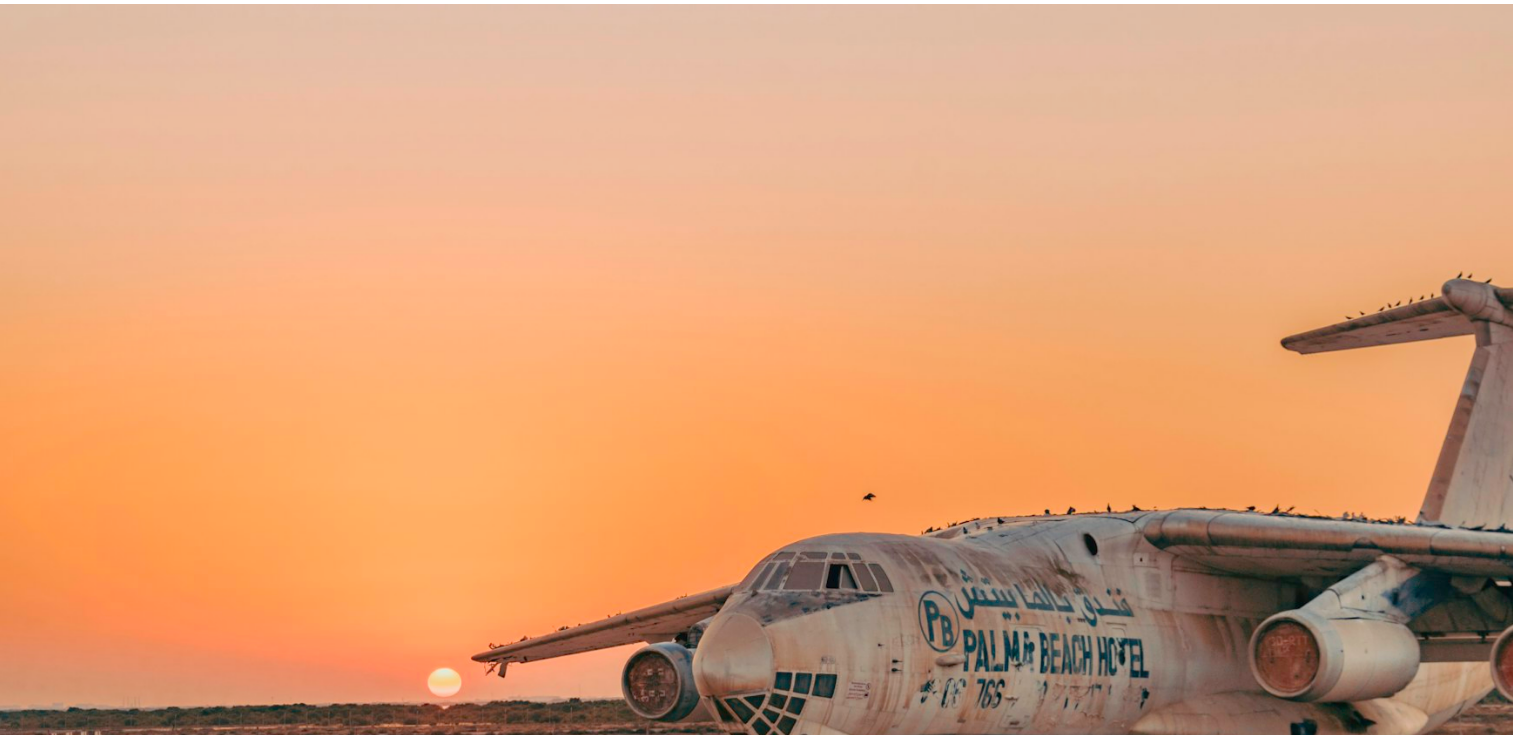 scroll, scrollTop: 131, scrollLeft: 0, axis: vertical 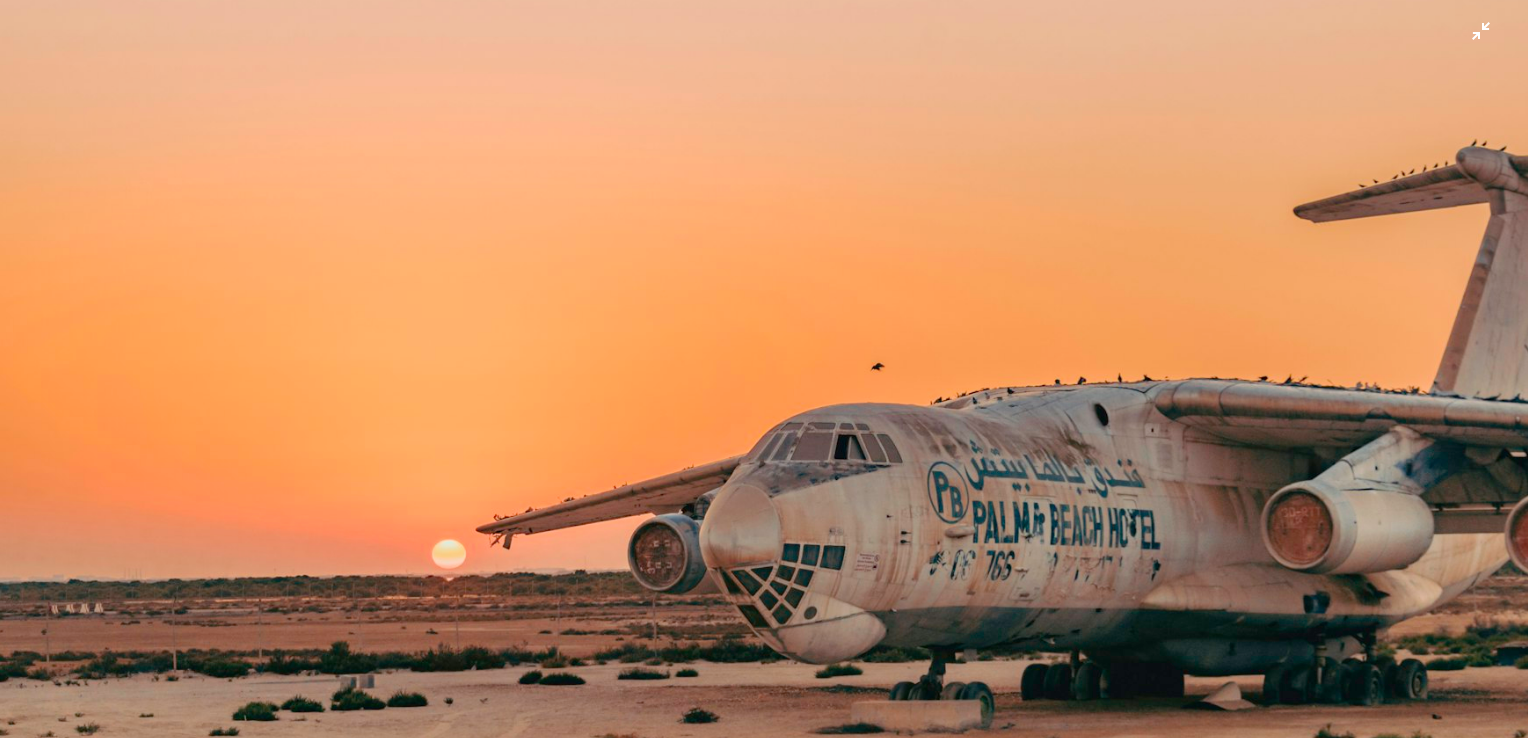 click at bounding box center [764, 378] 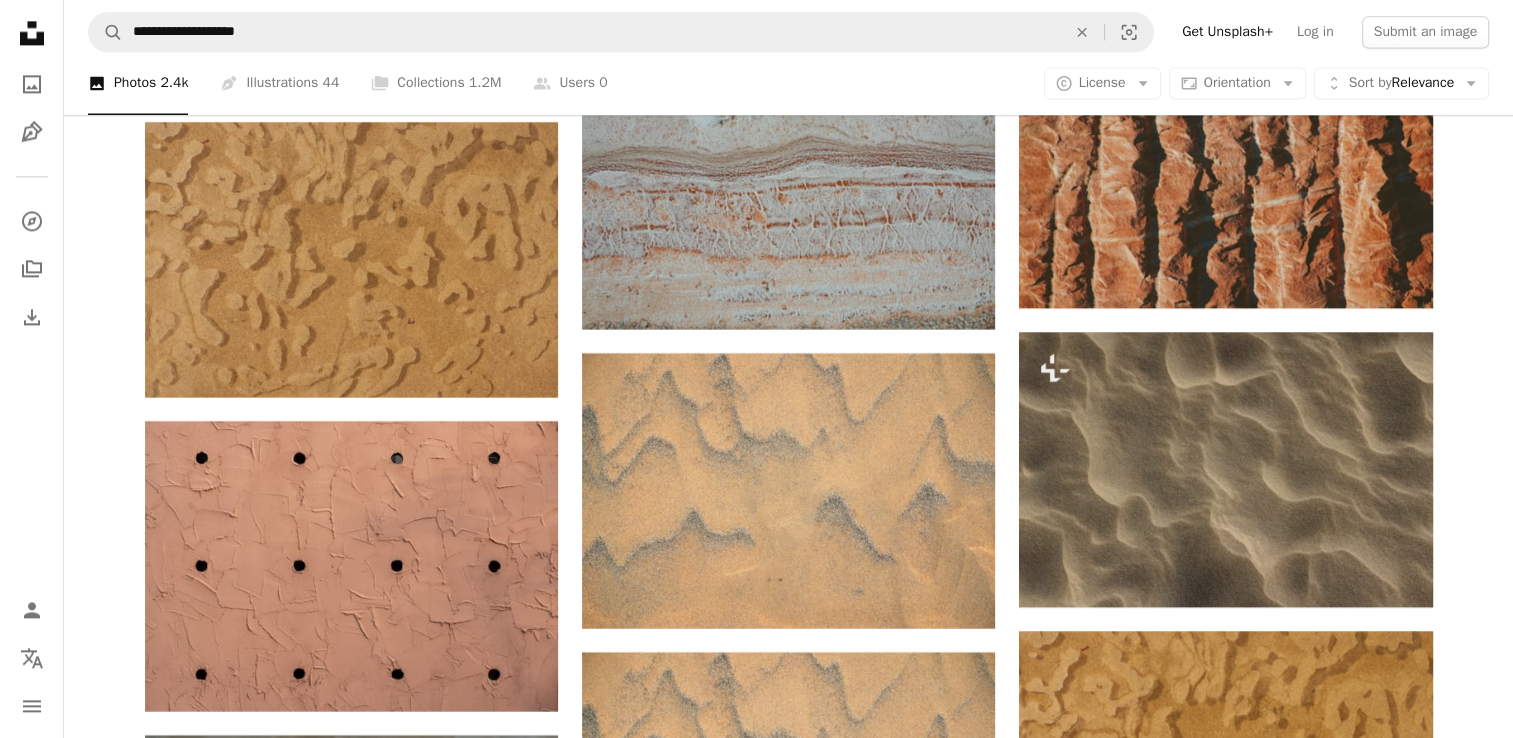 scroll, scrollTop: 10498, scrollLeft: 0, axis: vertical 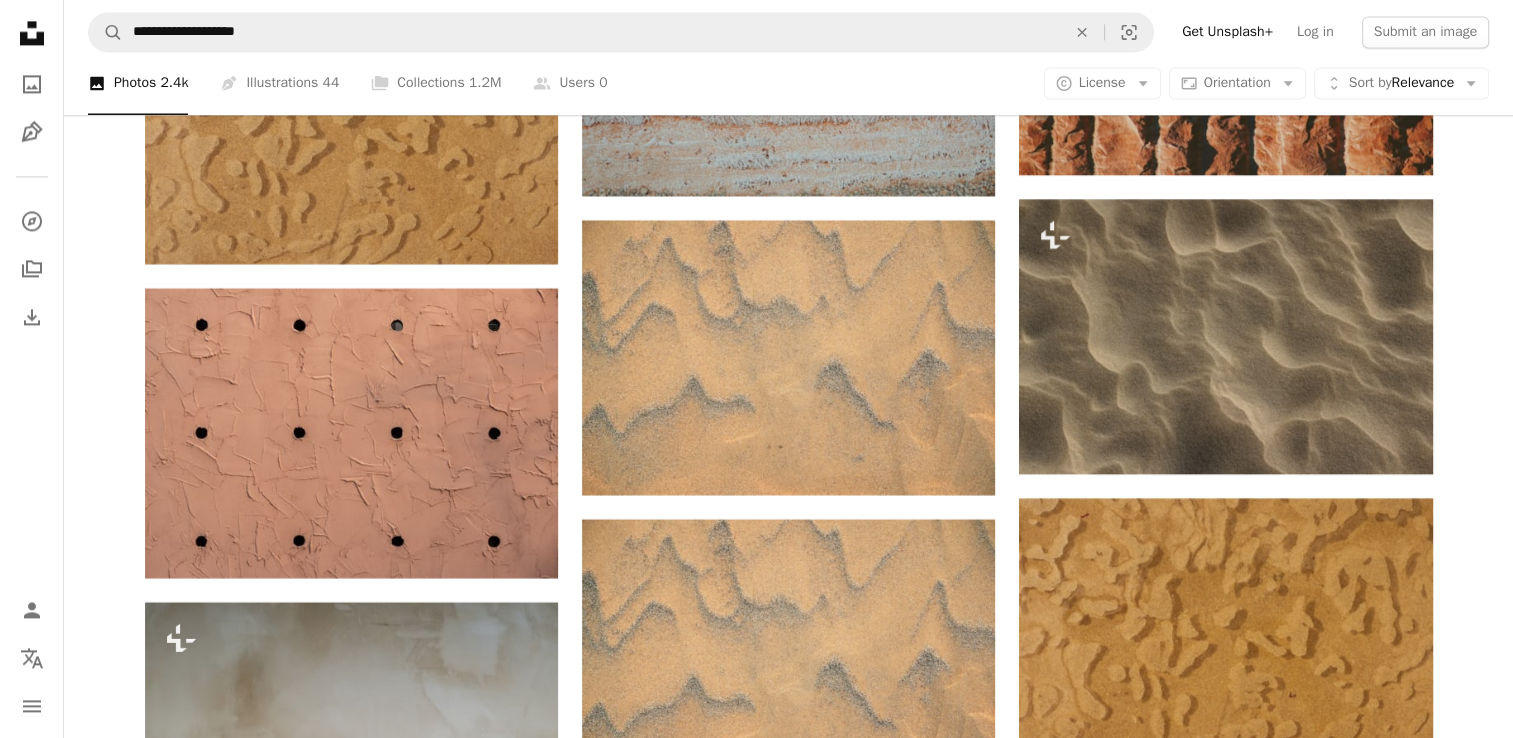 click on "Plus sign for Unsplash+ A heart A plus sign [FIRST] [LAST] For  Unsplash+ A lock   Download A heart A plus sign [FIRST] [LAST] For  Unsplash+ A lock   Download A heart A plus sign [FIRST] [LAST] For  Unsplash+ A lock   Download A heart A plus sign [FIRST] [LAST] Available for hire A checkmark inside of a circle Arrow pointing down Plus sign for Unsplash+ A heart A plus sign Unsplash+ Community For  Unsplash+ A lock   Download Plus sign for Unsplash+ A heart A plus sign [FIRST] [LAST] For  Unsplash+ A lock   Download A heart A plus sign [FIRST] [LAST] Available for hire A checkmark inside of a circle Arrow pointing down Plus sign for Unsplash+ A heart A plus sign Unsplash+ Community For  Unsplash+ A lock   Download Plus sign for Unsplash+ A heart A plus sign [FIRST] [LAST] For  Unsplash+ A lock   Download A heart A plus sign [FIRST] [LAST] Arrow pointing down The best in on-brand content creation Learn More Plus sign for Unsplash+ A heart A plus sign [FIRST] [LAST] For  Unsplash+ A lock   Download A heart" at bounding box center (788, -2892) 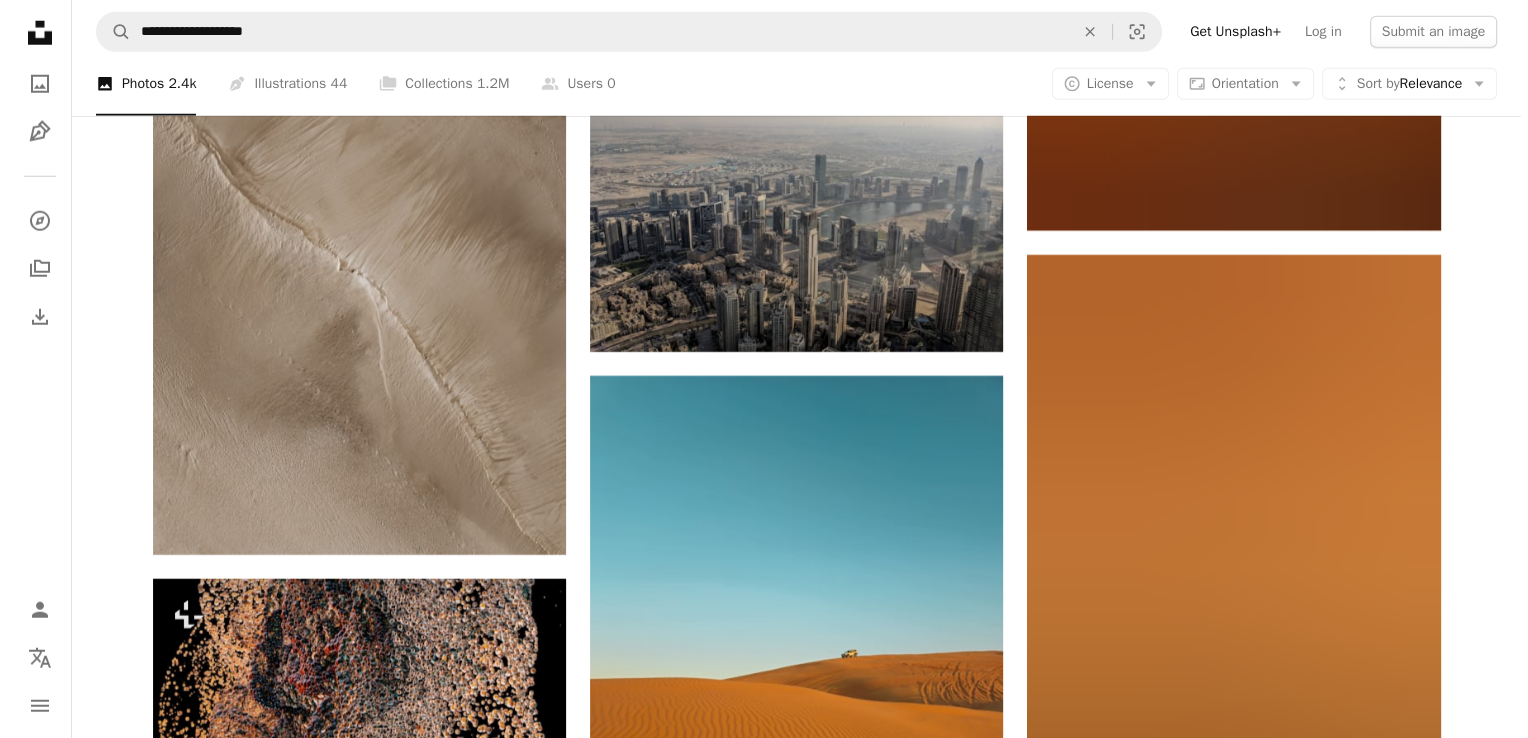 scroll, scrollTop: 5764, scrollLeft: 0, axis: vertical 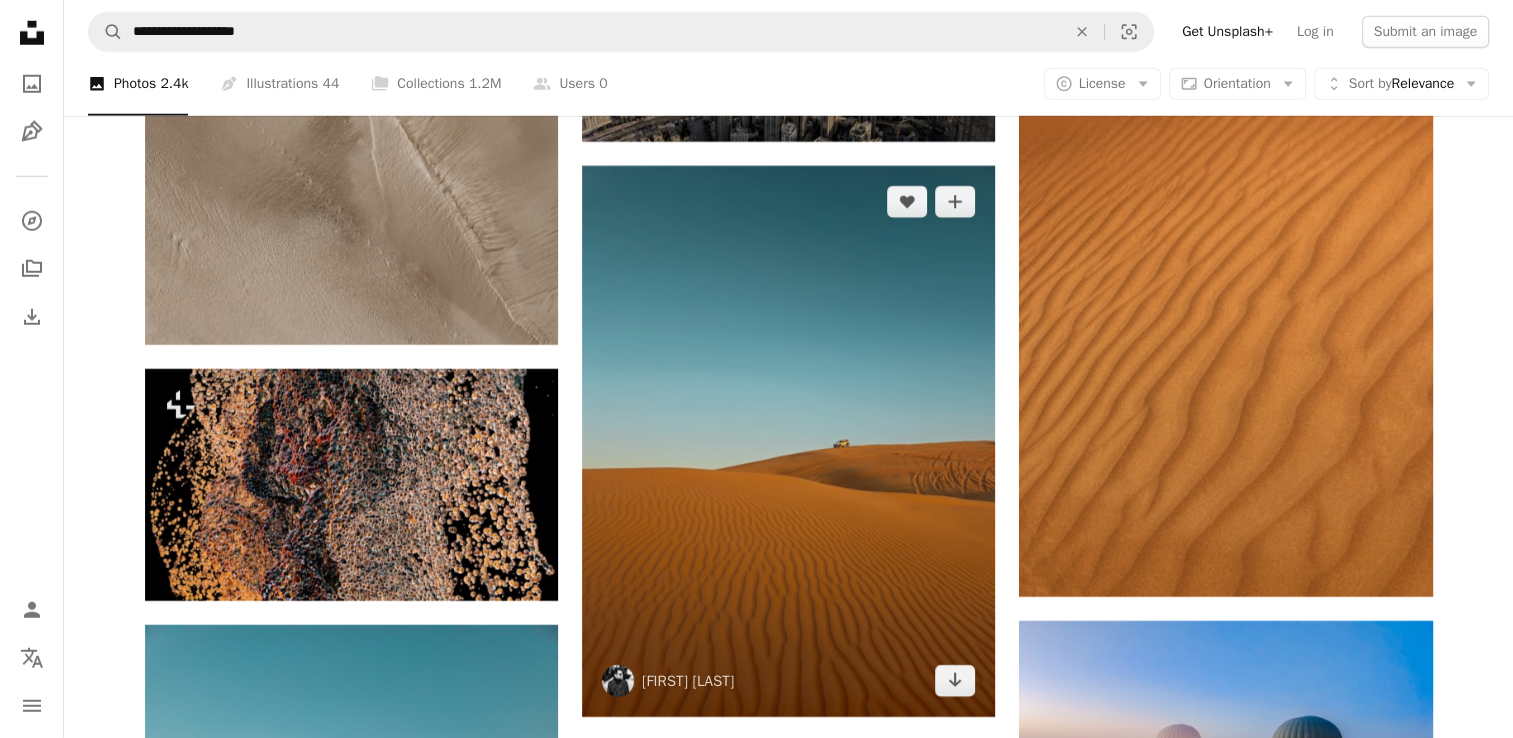 click at bounding box center [788, 441] 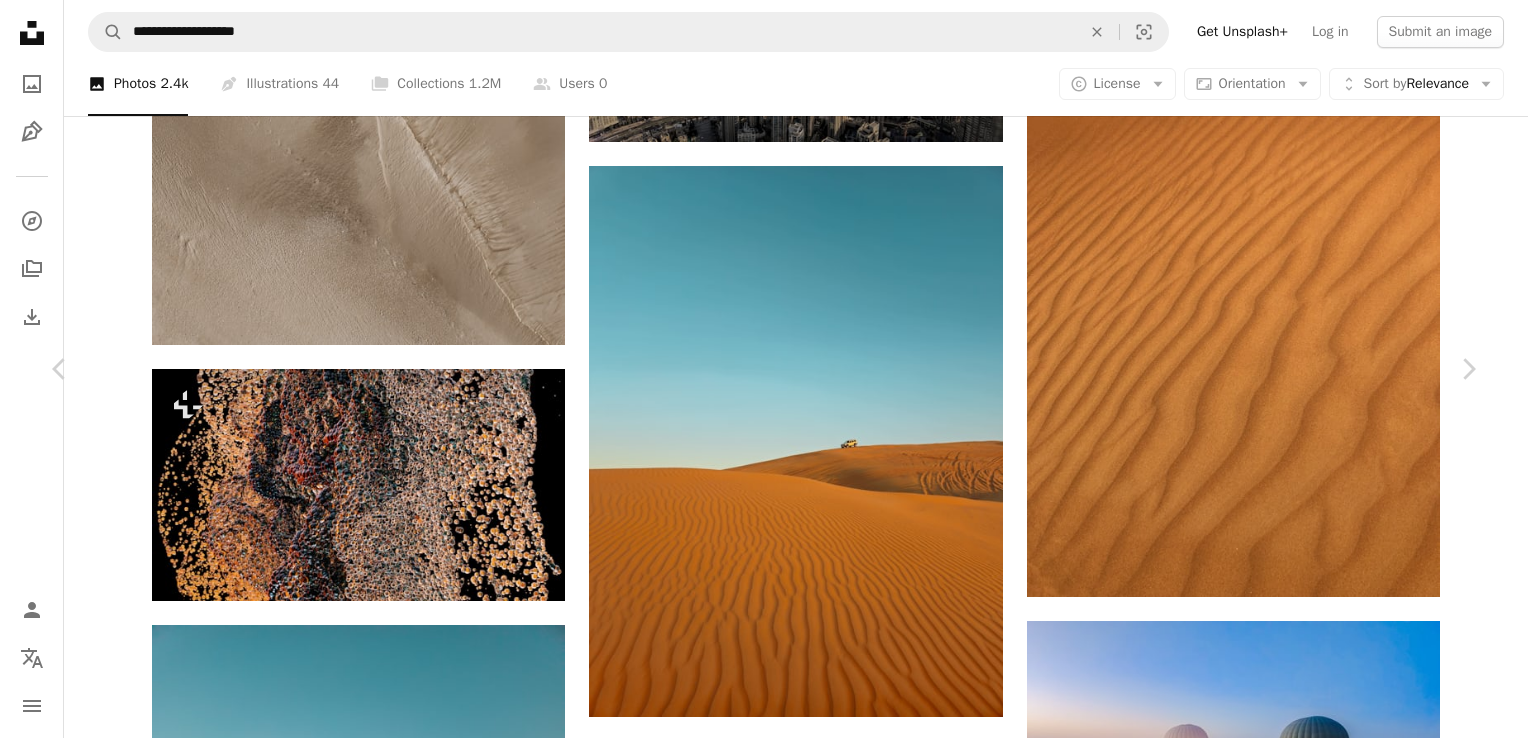 scroll, scrollTop: 0, scrollLeft: 0, axis: both 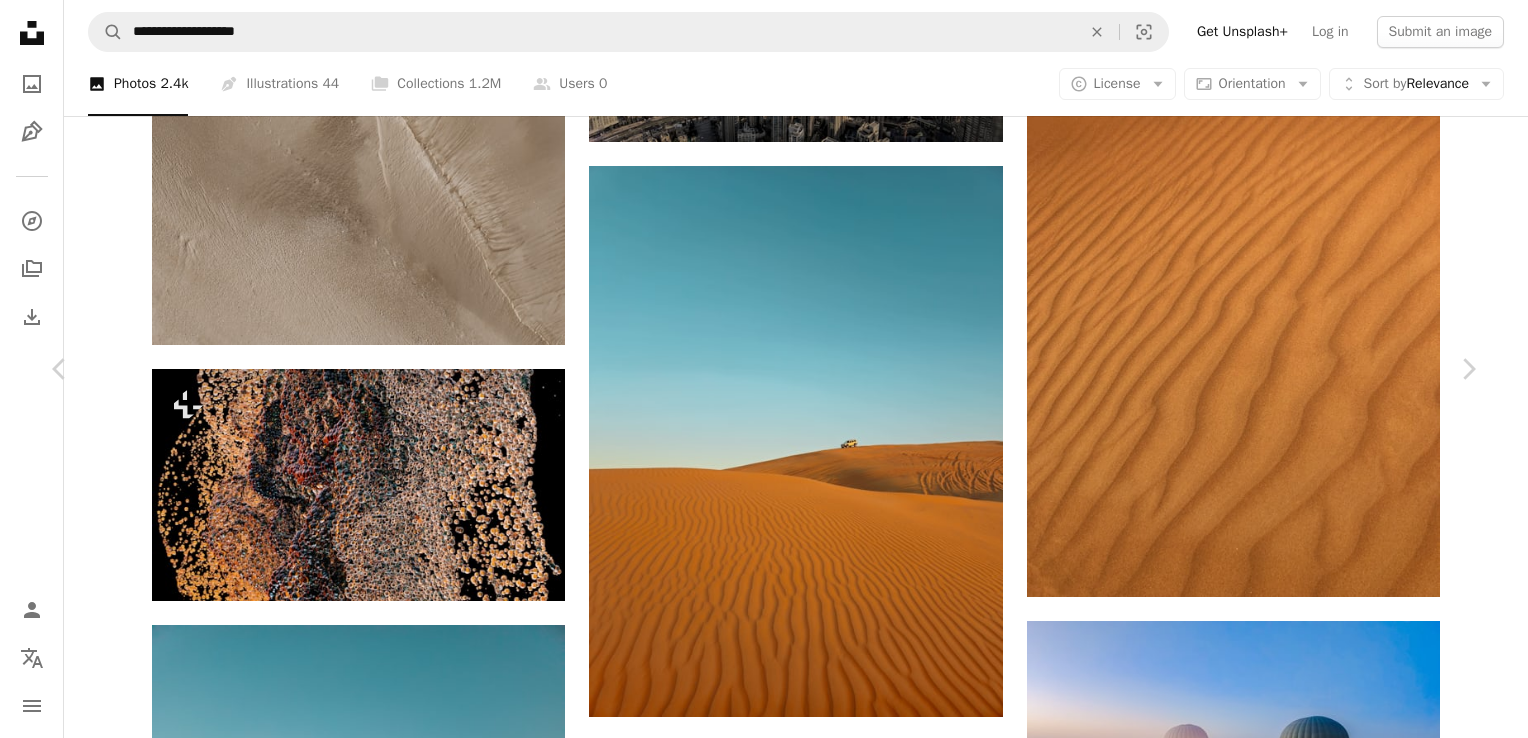 click at bounding box center (756, 9328) 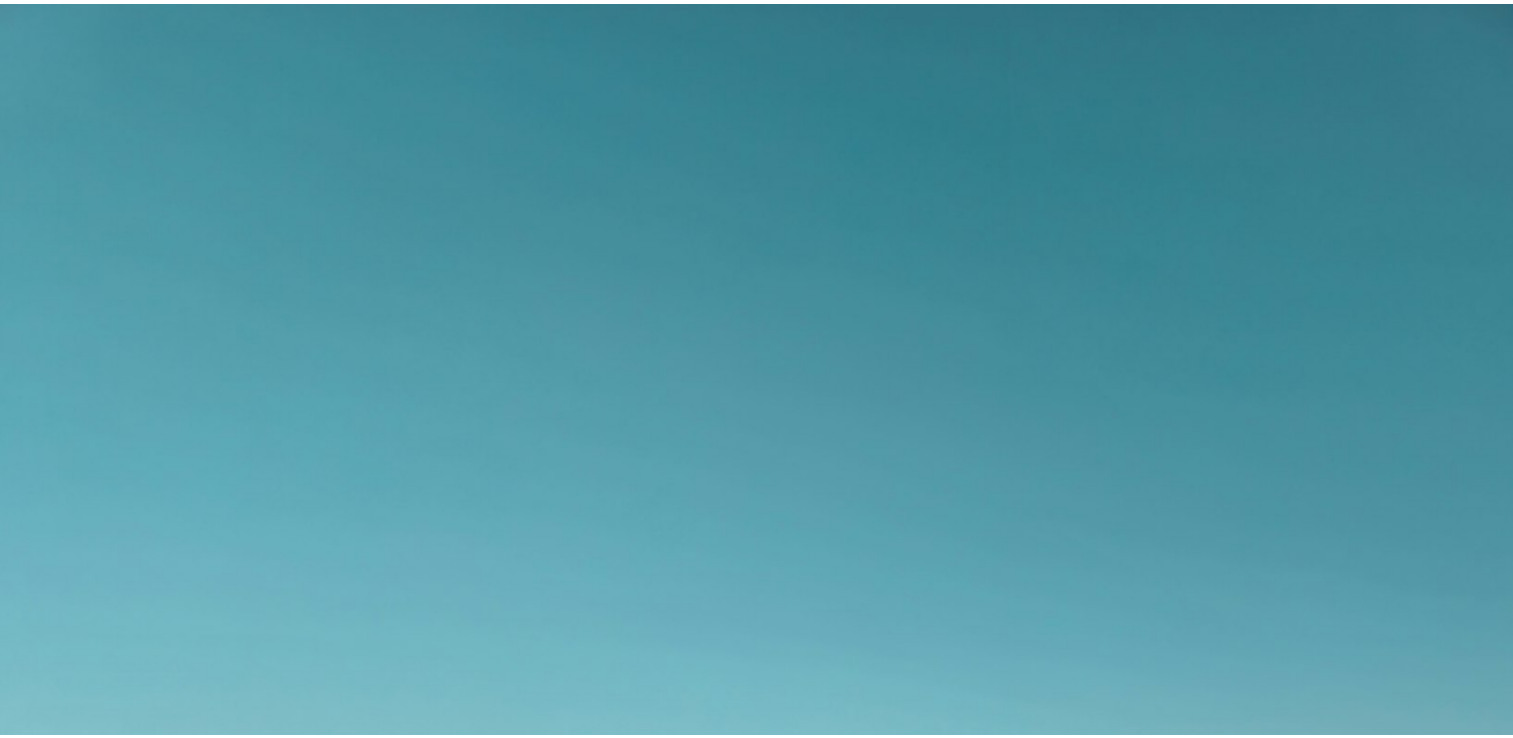 scroll, scrollTop: 630, scrollLeft: 0, axis: vertical 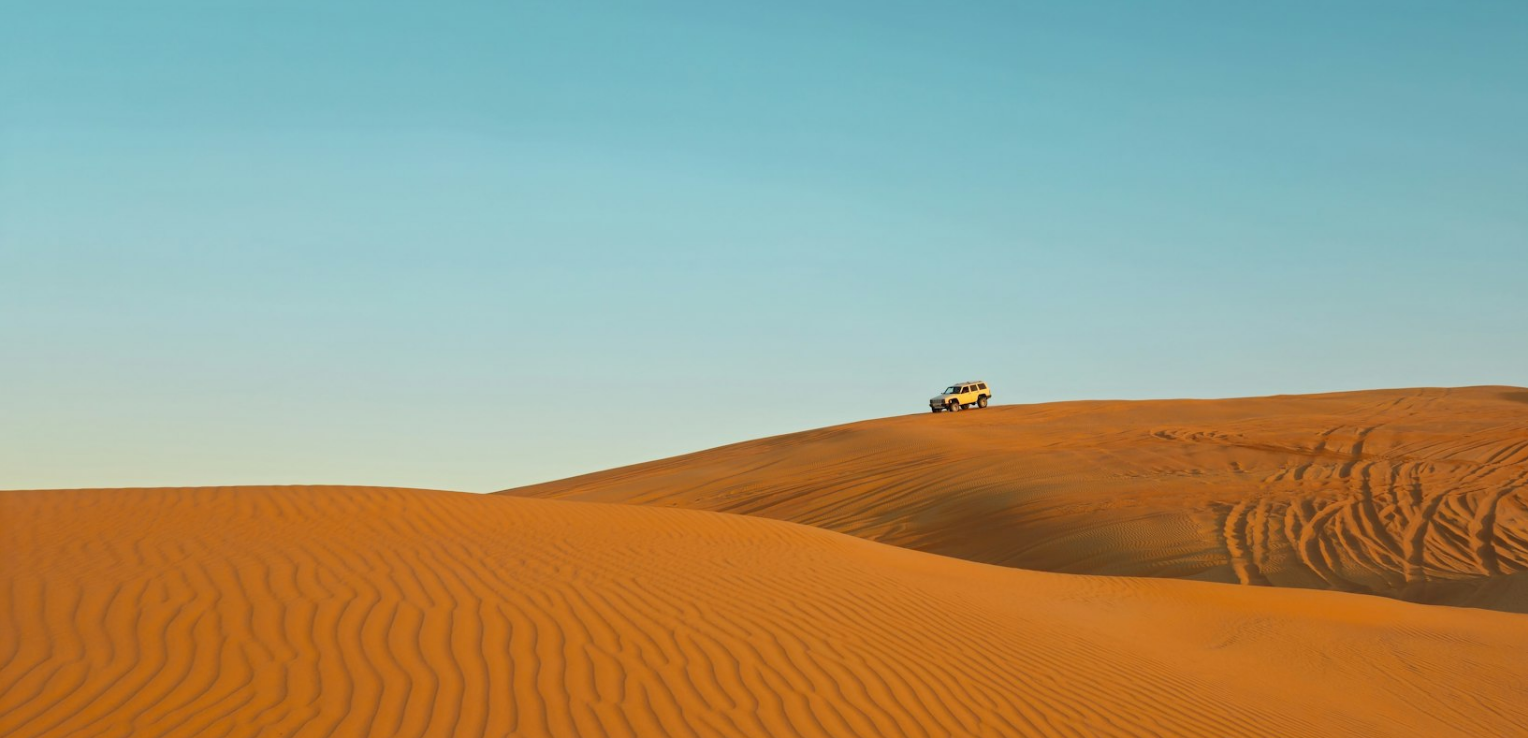 click at bounding box center [764, 389] 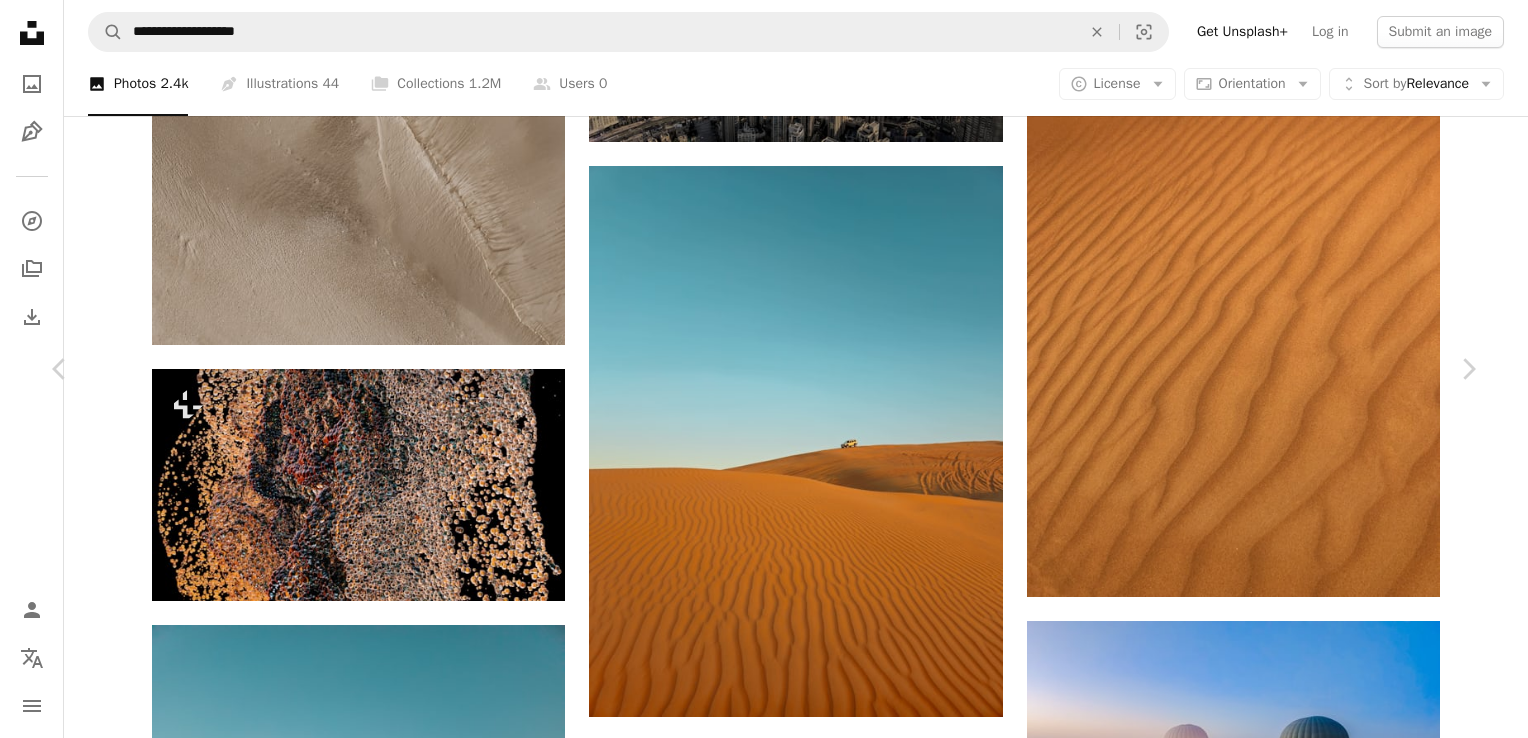 click on "Chevron down" 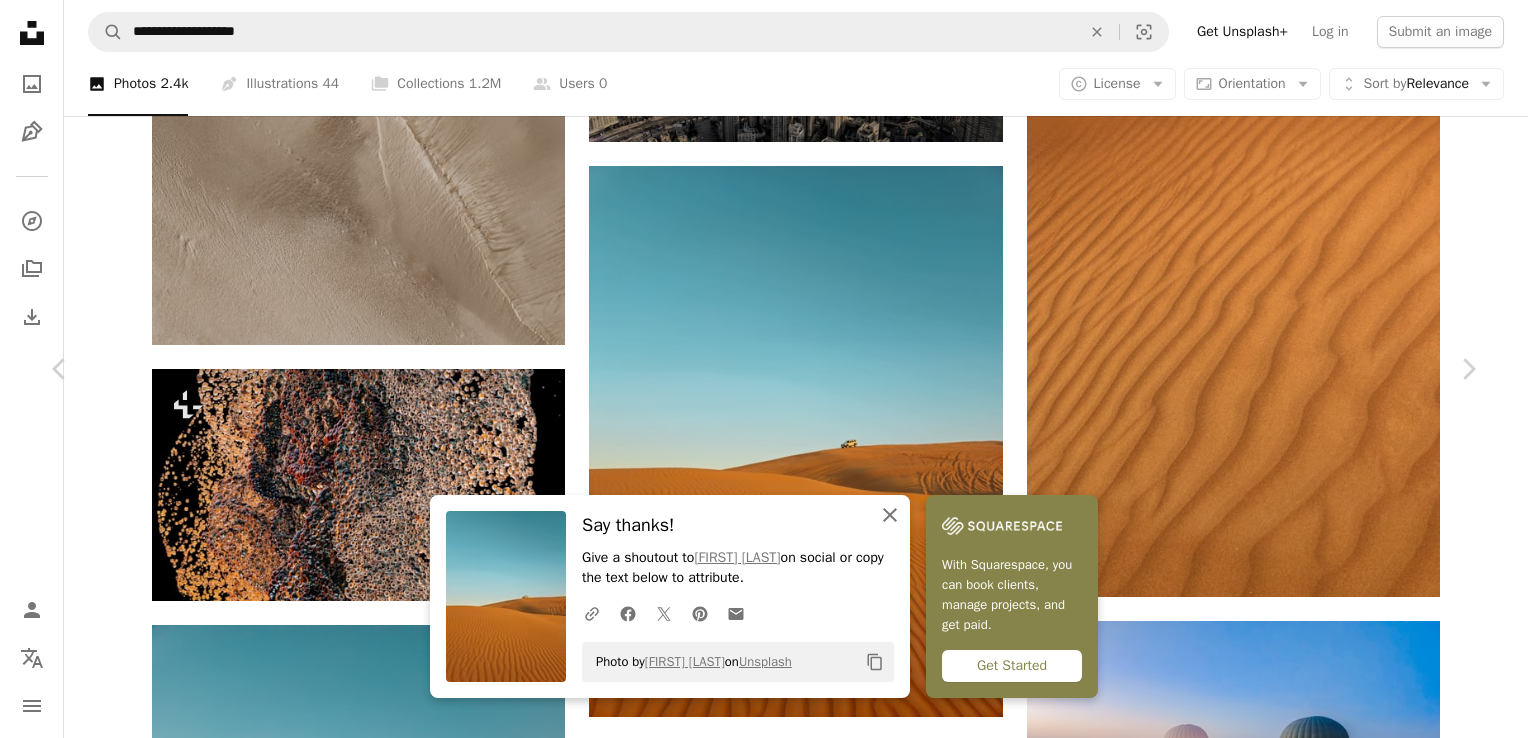 click on "An X shape" 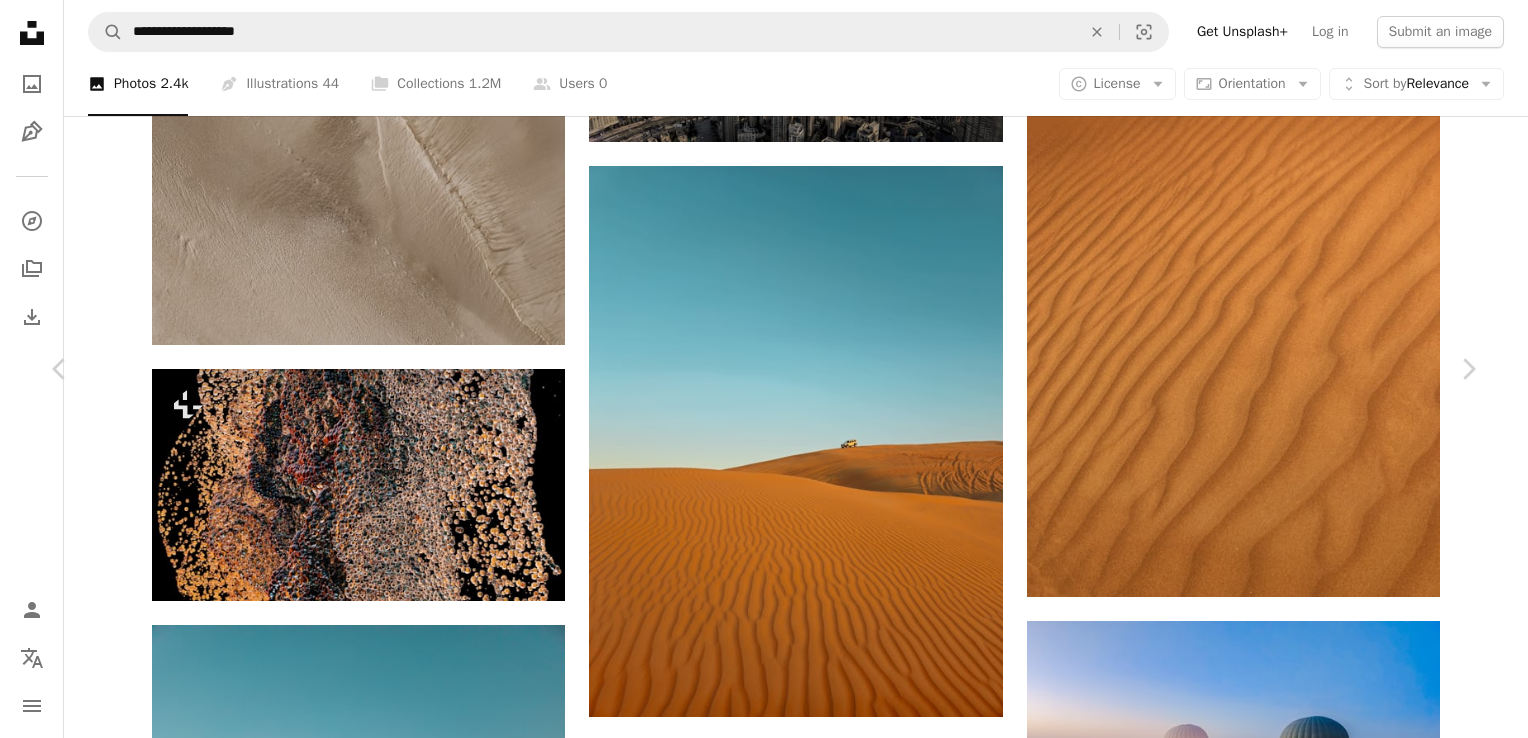 click on "Chevron down" 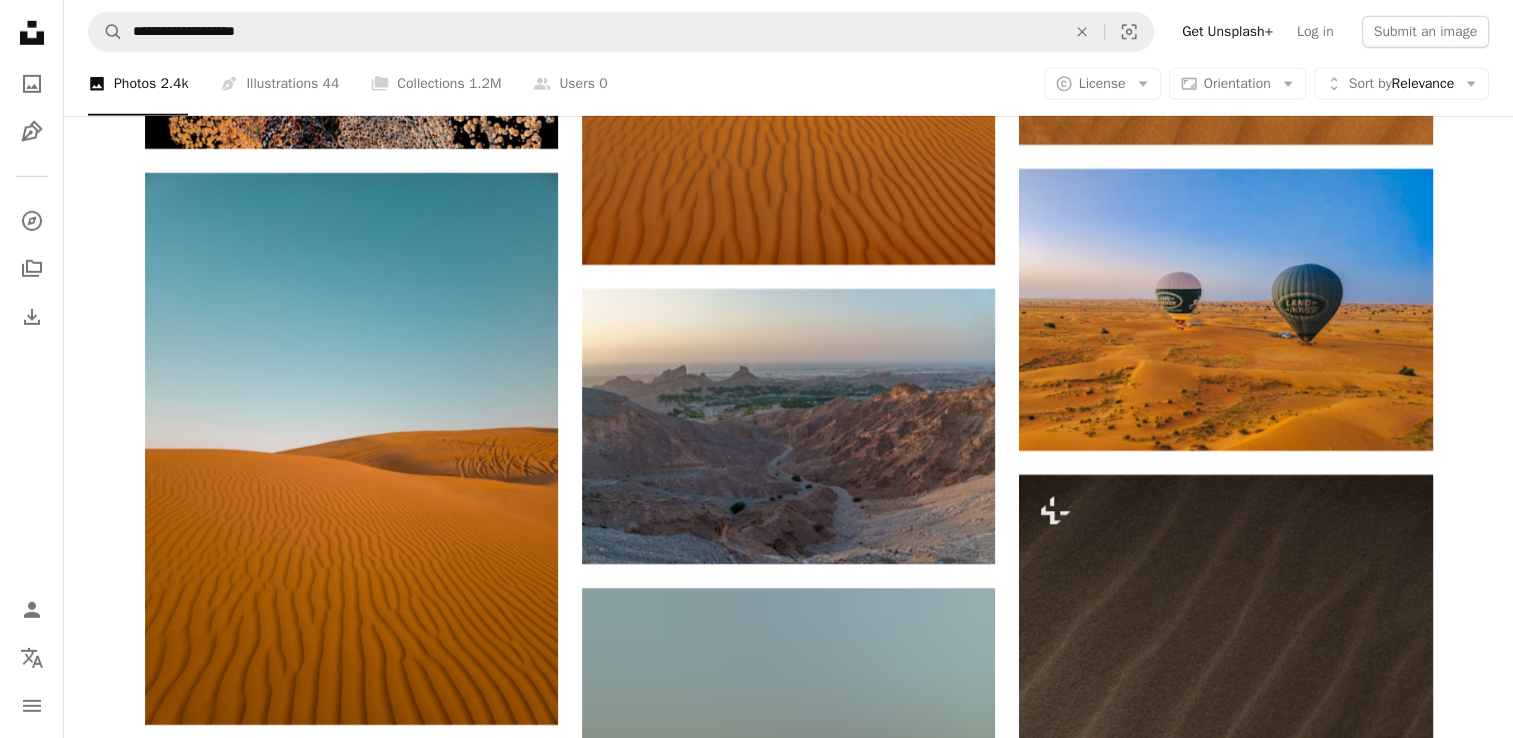 scroll, scrollTop: 6098, scrollLeft: 0, axis: vertical 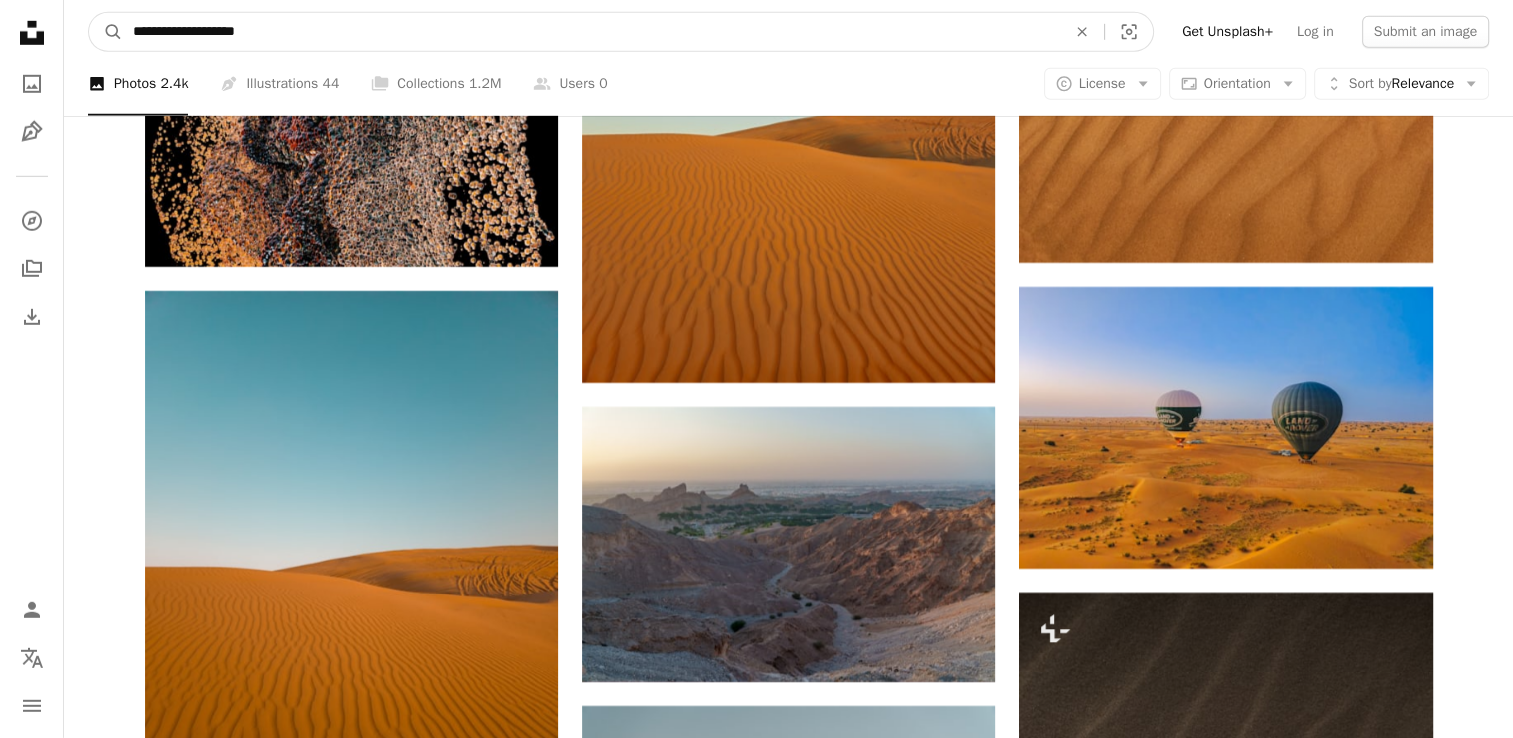 click on "**********" at bounding box center (591, 32) 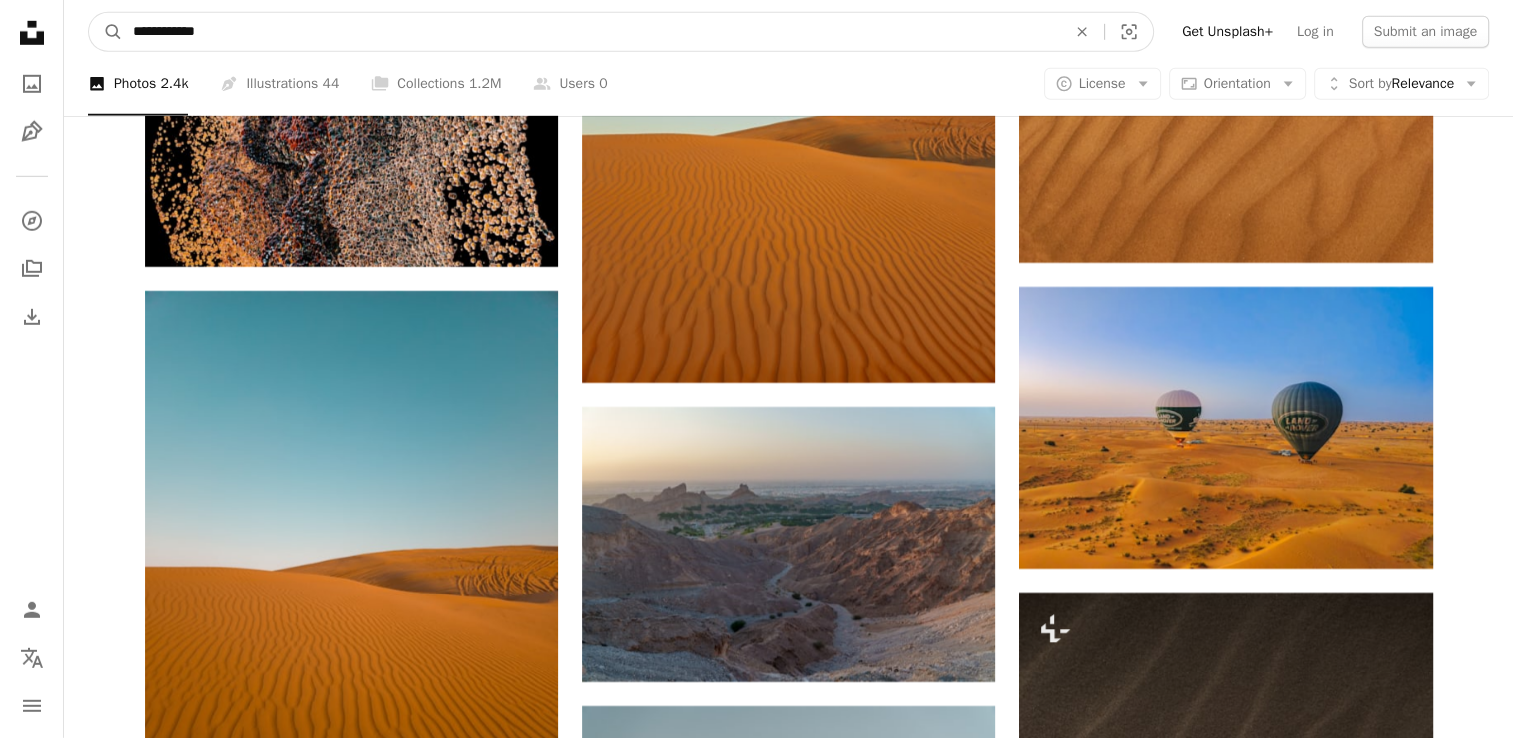 type on "**********" 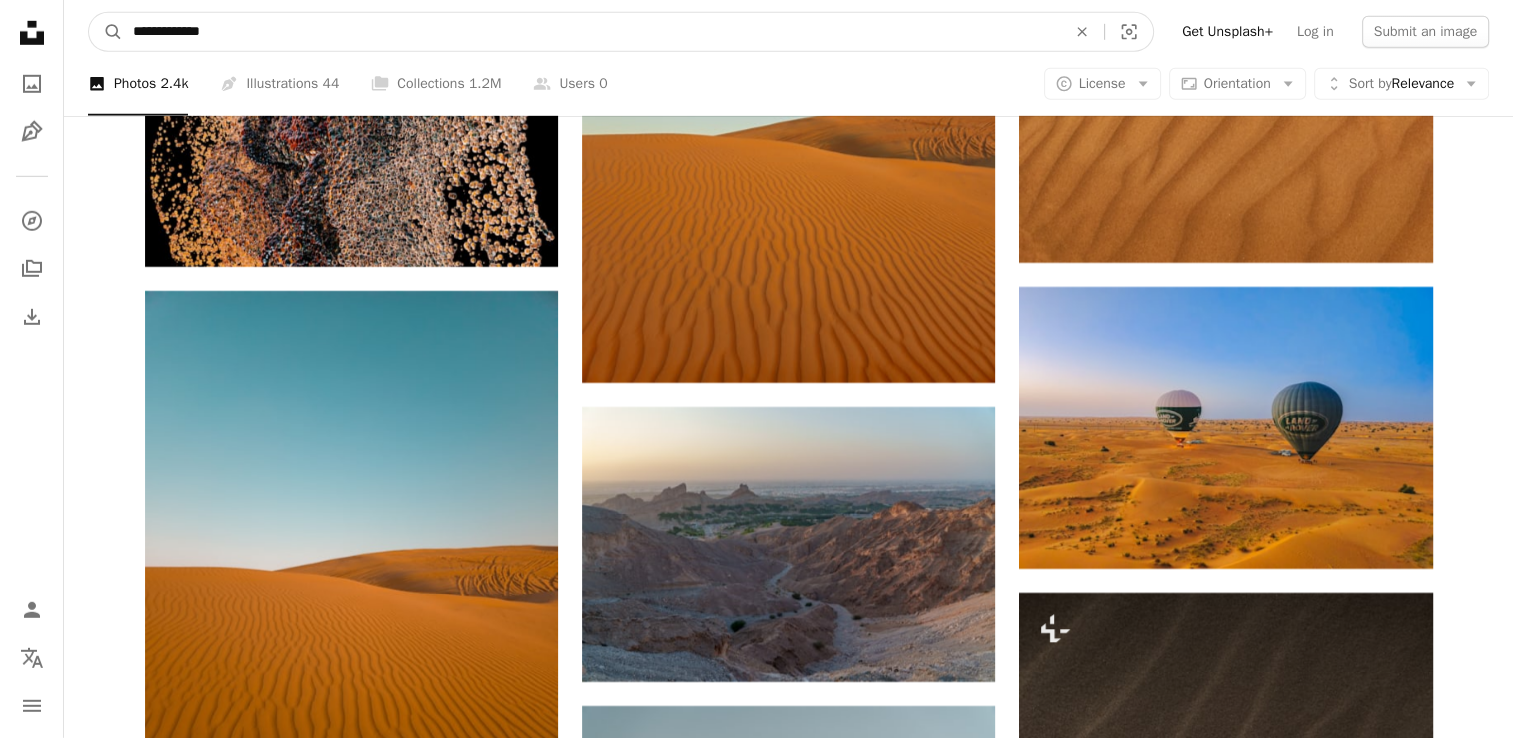 click on "A magnifying glass" at bounding box center [106, 32] 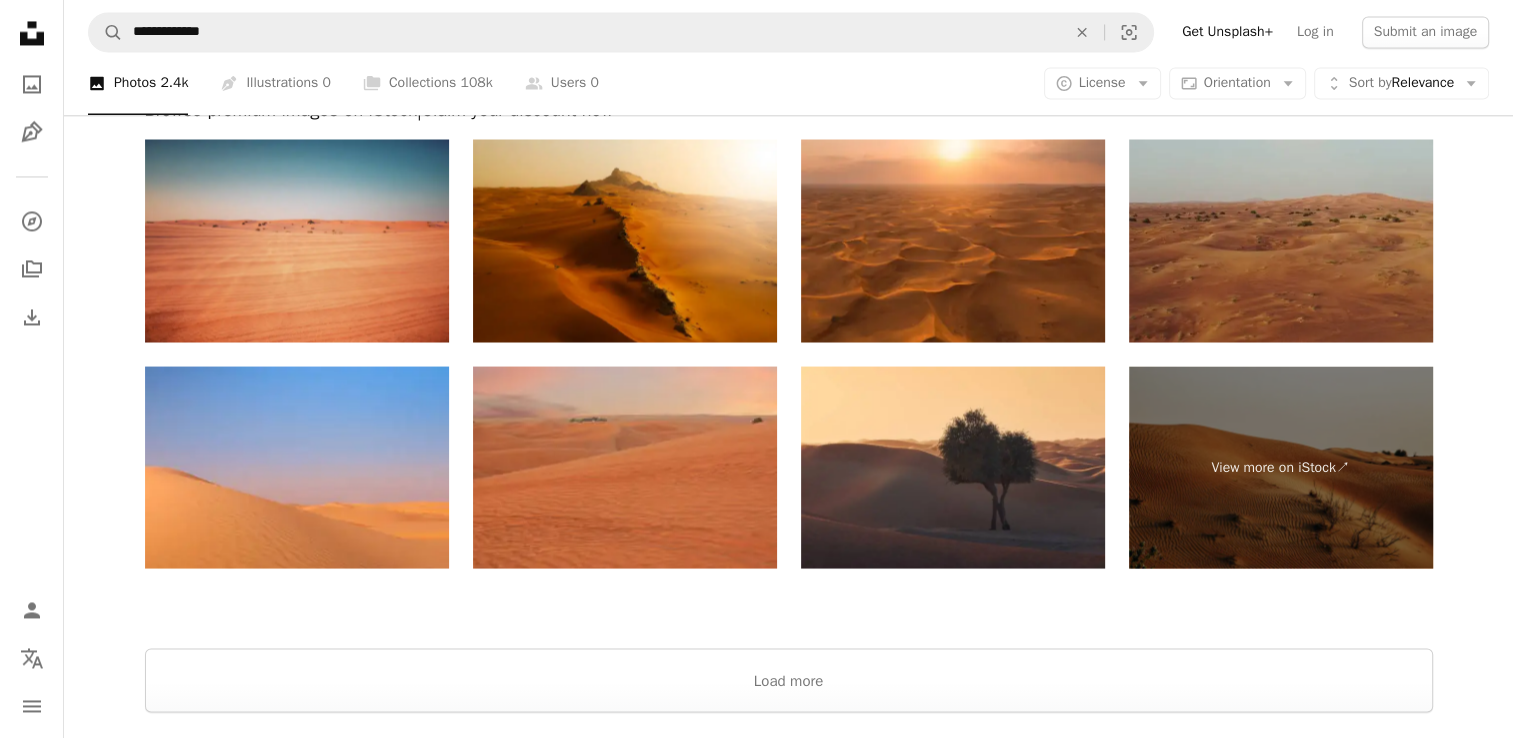 scroll, scrollTop: 3416, scrollLeft: 0, axis: vertical 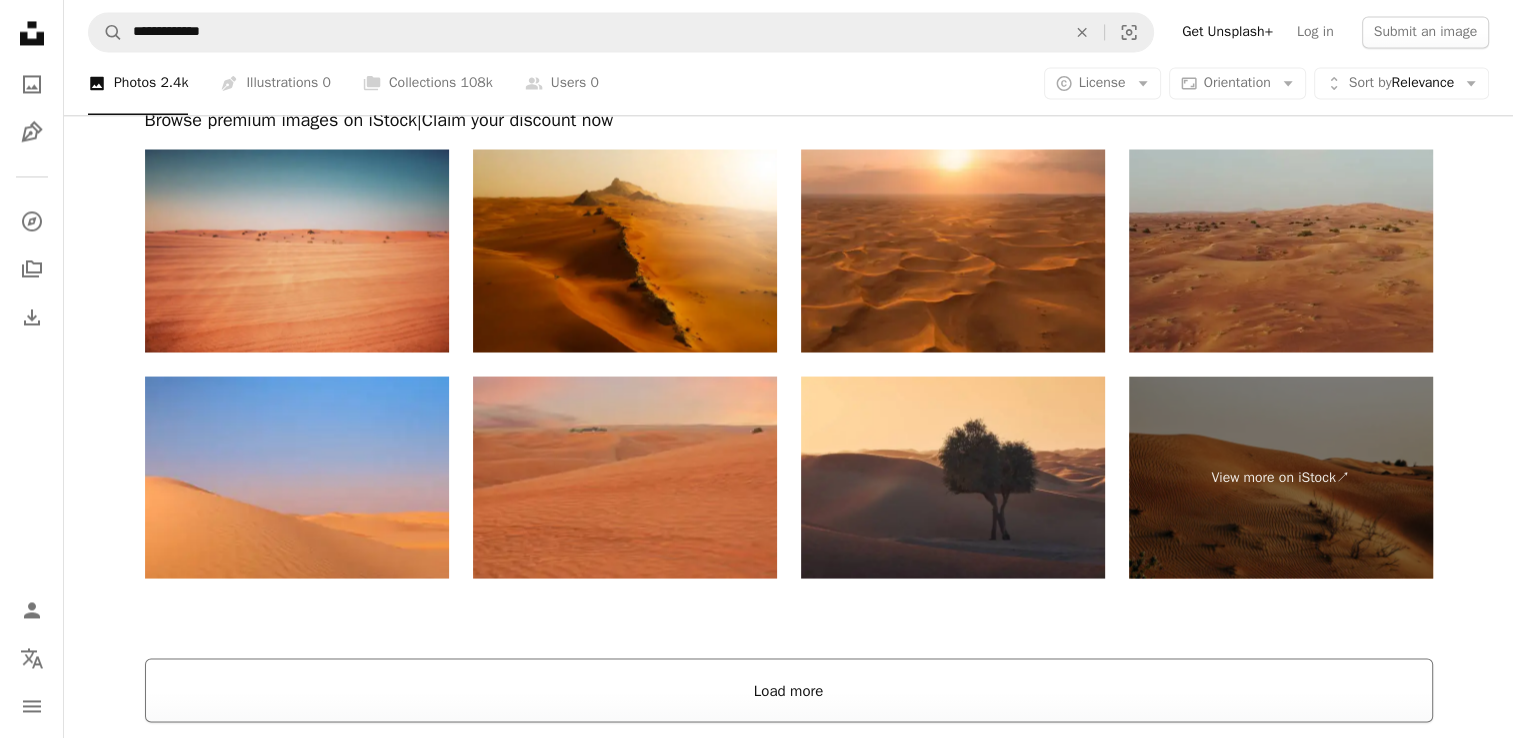 click on "Load more" at bounding box center (789, 690) 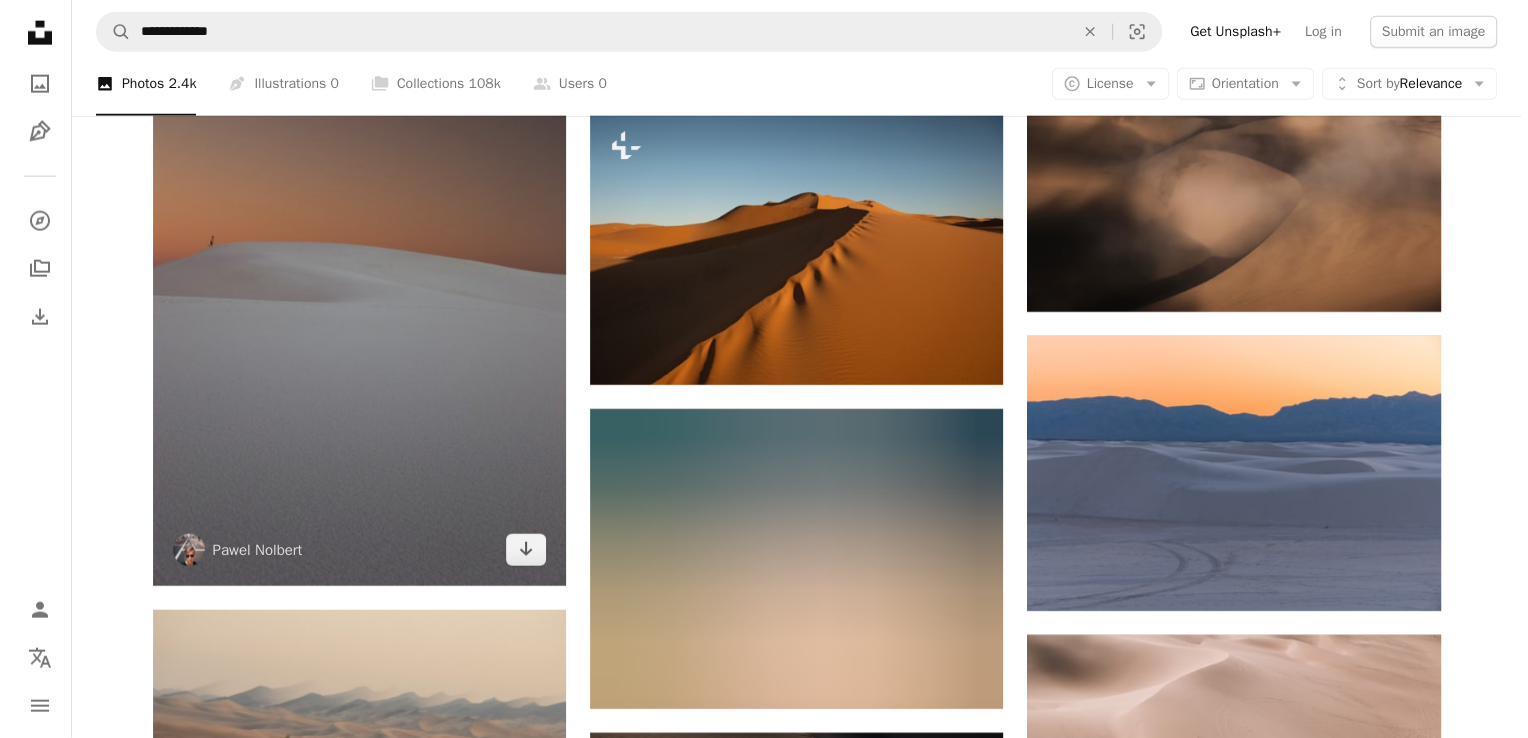 scroll, scrollTop: 4950, scrollLeft: 0, axis: vertical 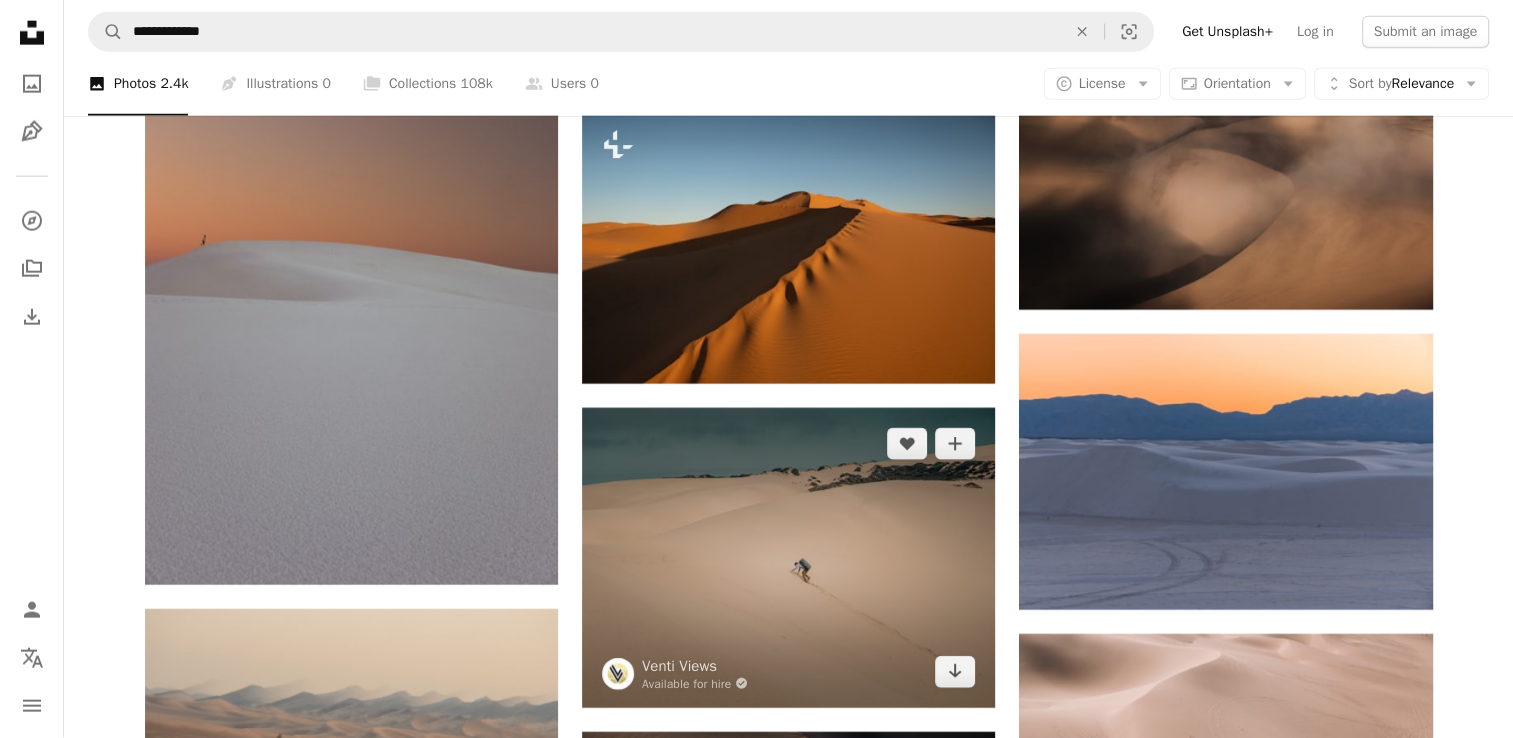 click at bounding box center (788, 558) 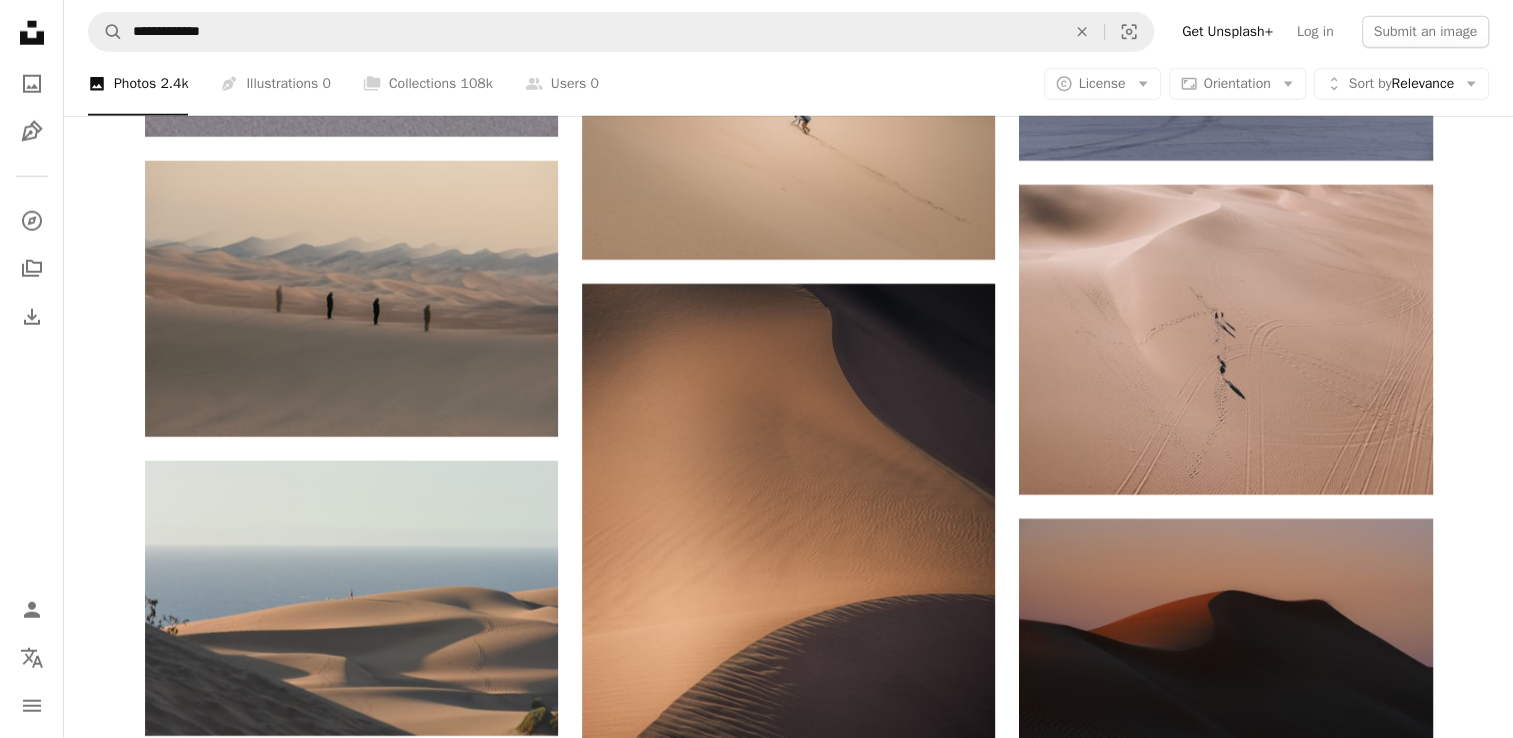 scroll, scrollTop: 5350, scrollLeft: 0, axis: vertical 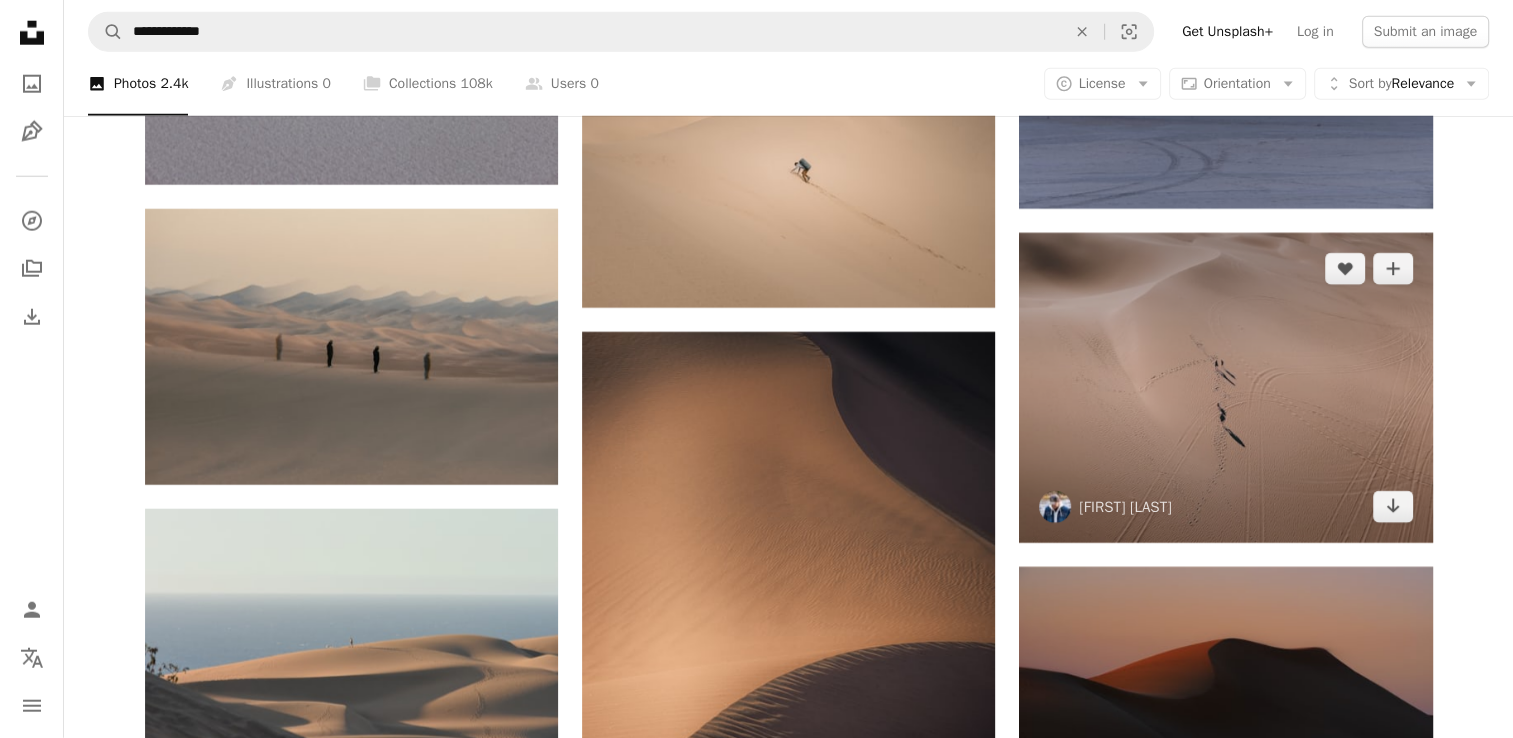 click at bounding box center (1225, 388) 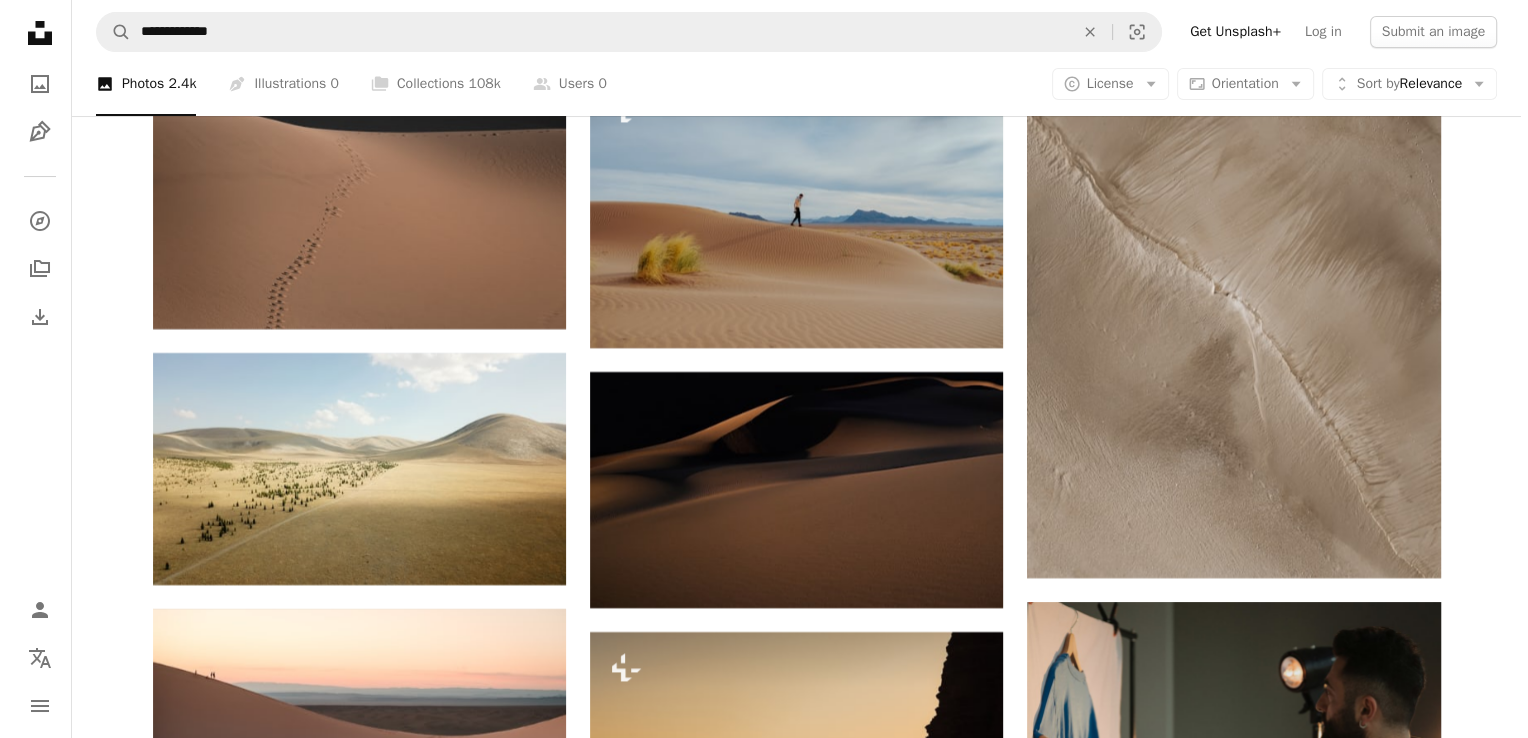 scroll, scrollTop: 7483, scrollLeft: 0, axis: vertical 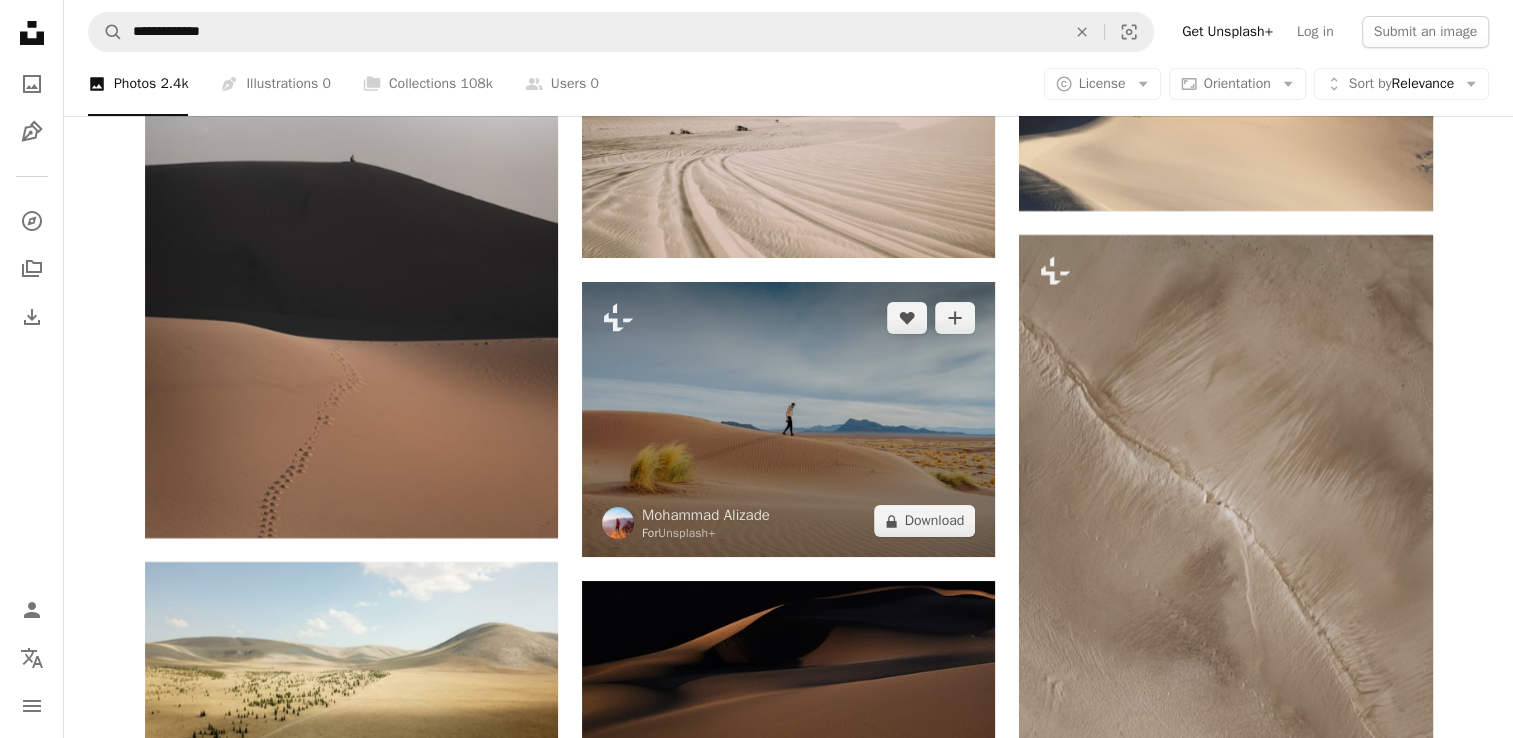 click at bounding box center [788, 419] 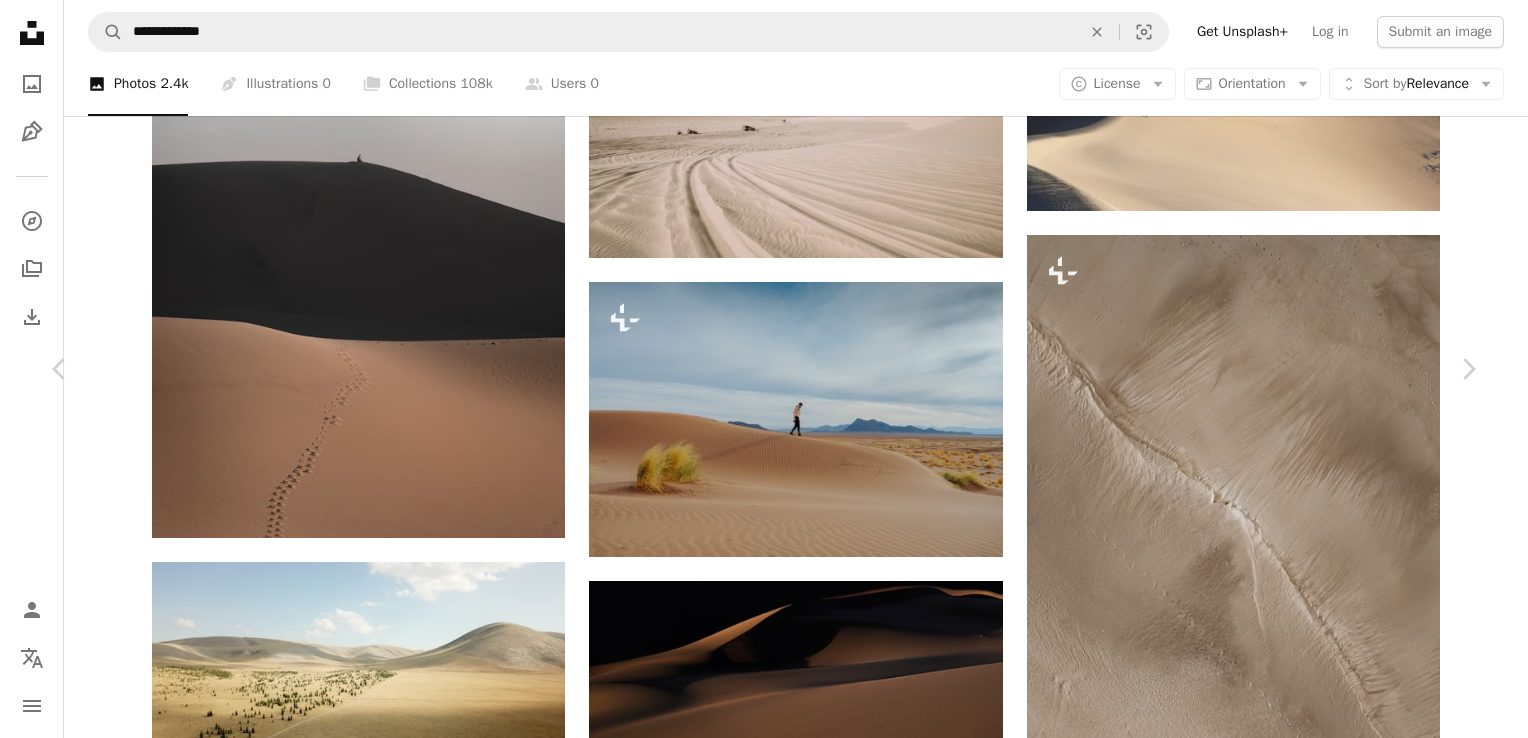 click at bounding box center (757, 6093) 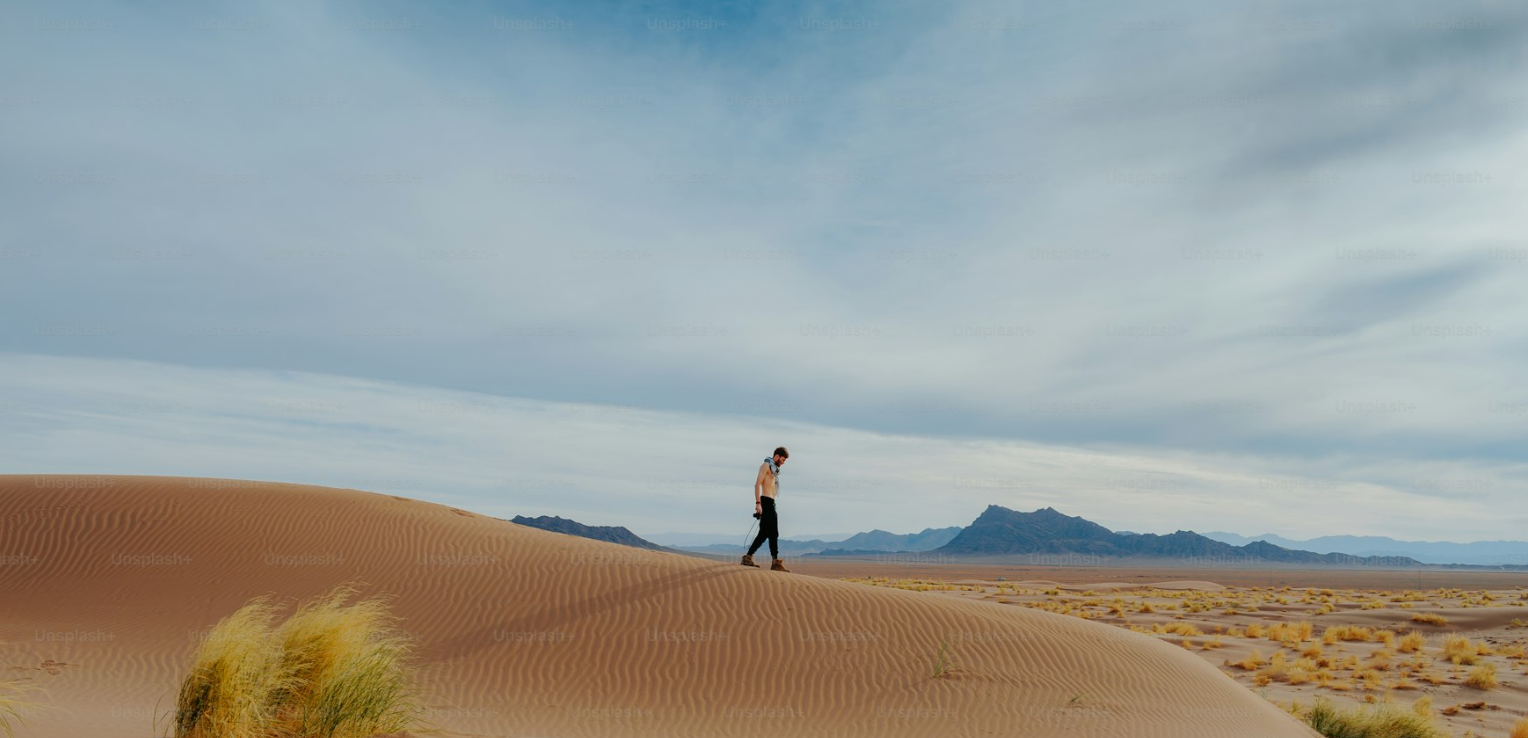 click at bounding box center (764, 509) 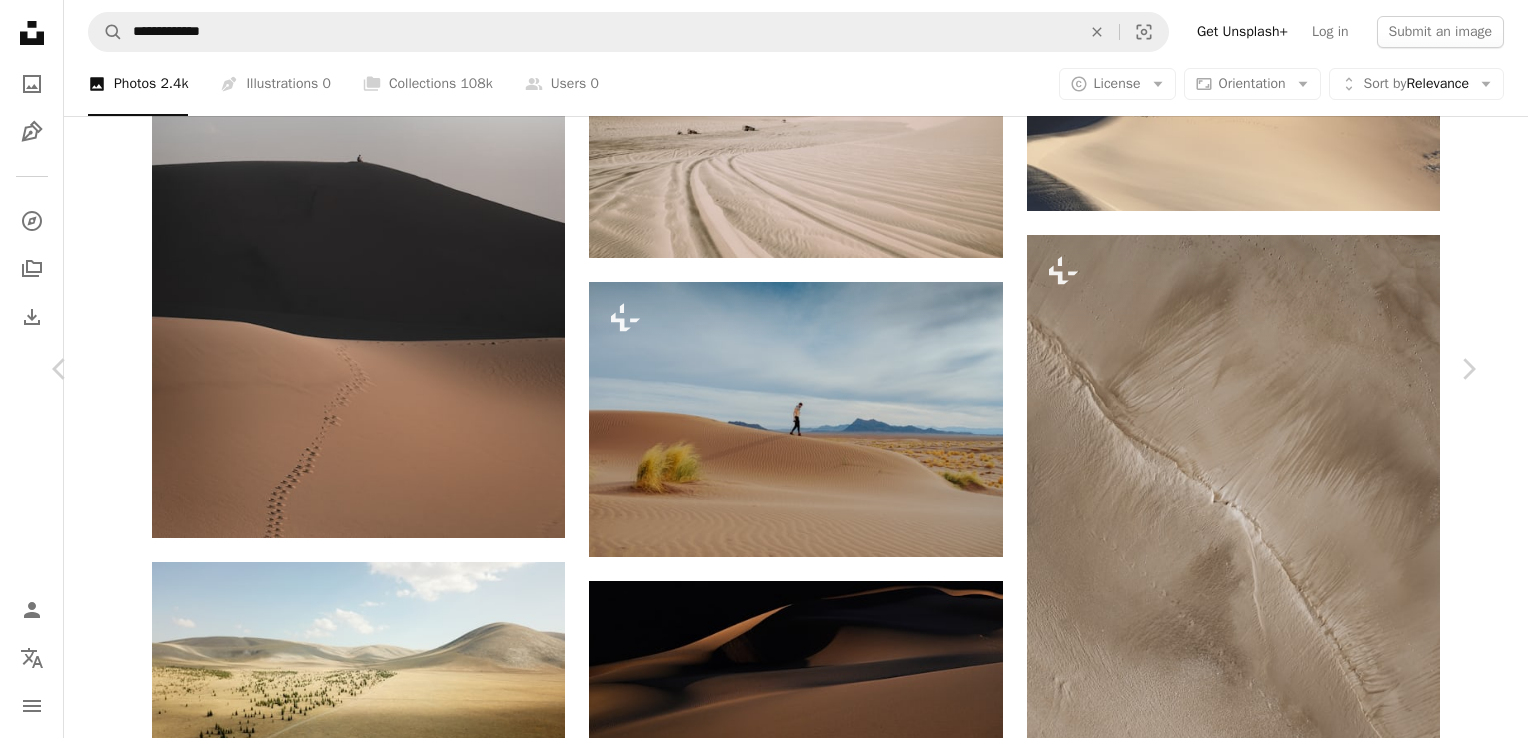 click at bounding box center (757, 6093) 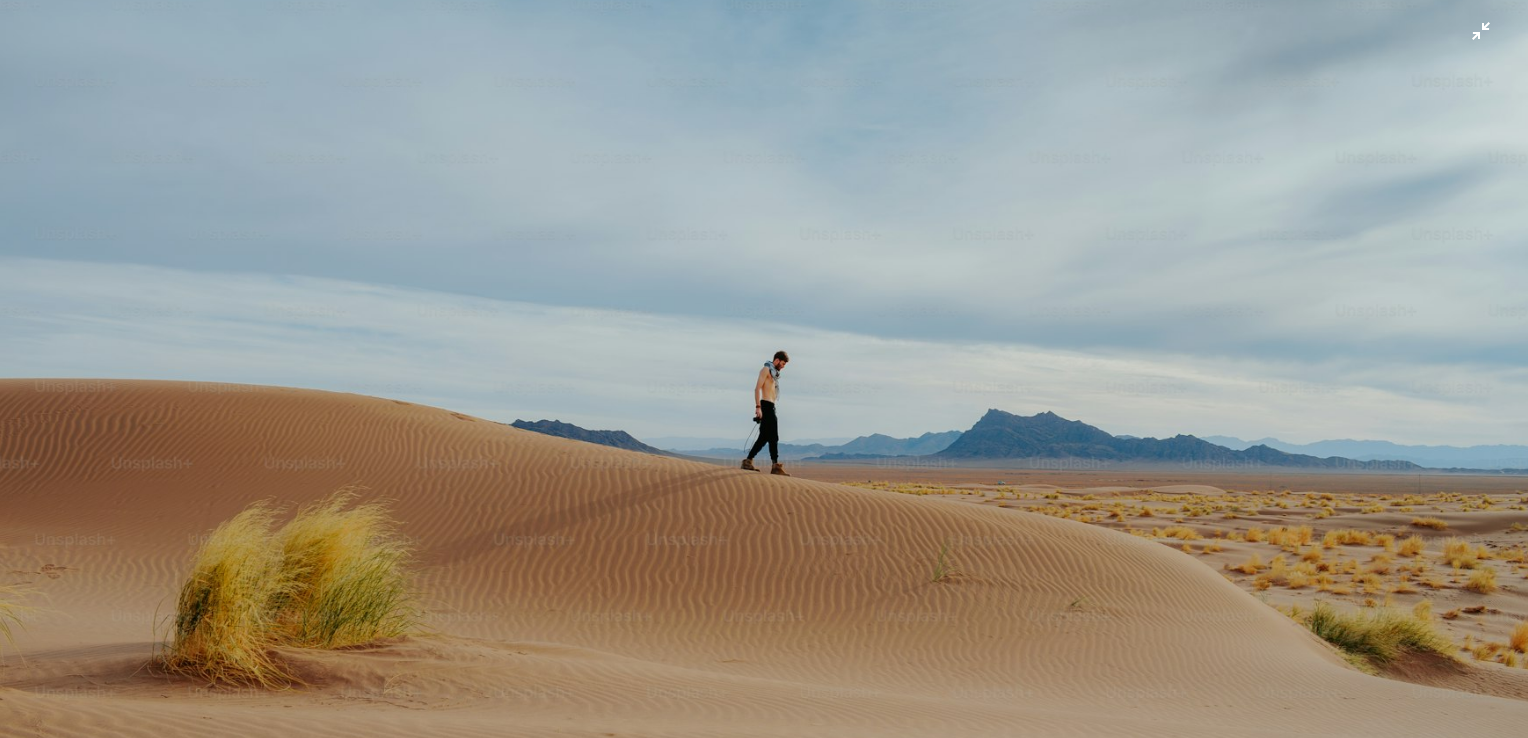 scroll, scrollTop: 64, scrollLeft: 0, axis: vertical 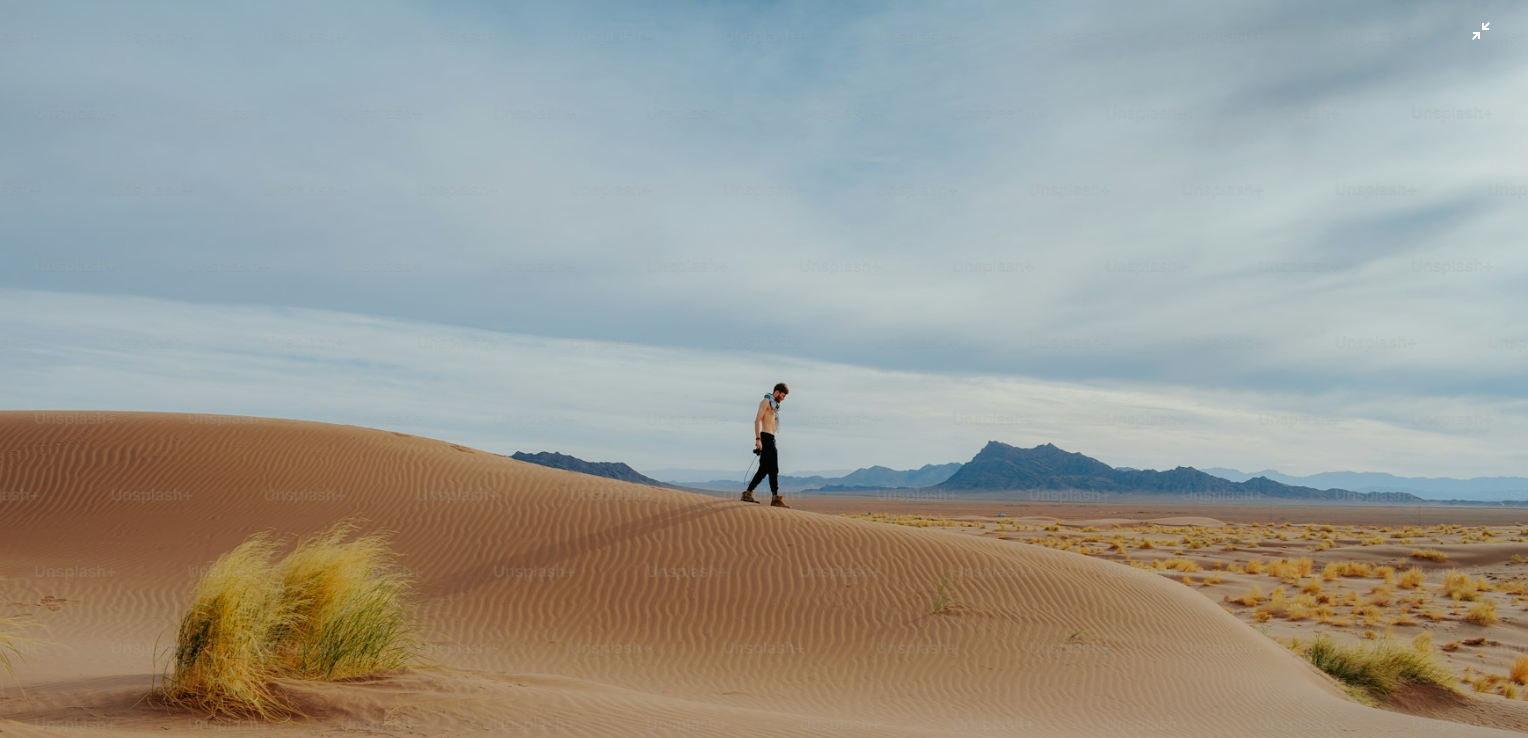 type 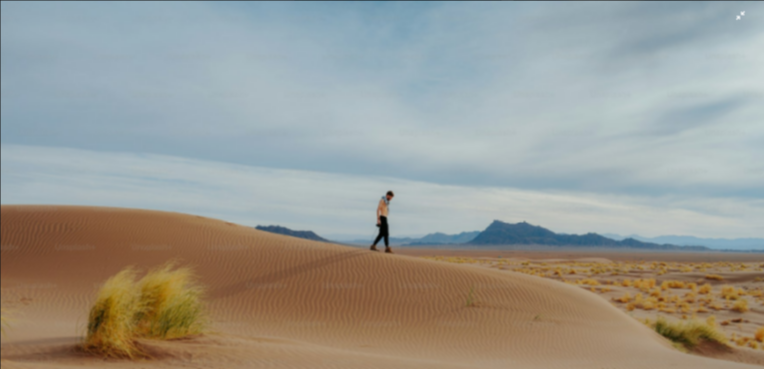 scroll, scrollTop: 7434, scrollLeft: 0, axis: vertical 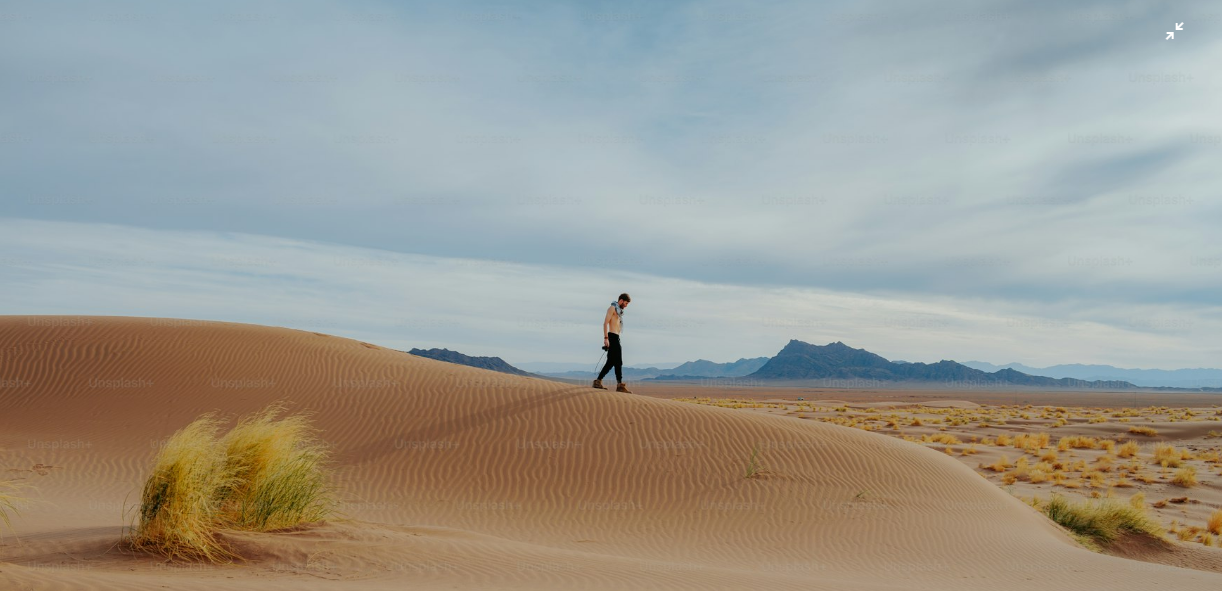 drag, startPoint x: 376, startPoint y: 211, endPoint x: 602, endPoint y: 338, distance: 259.23926 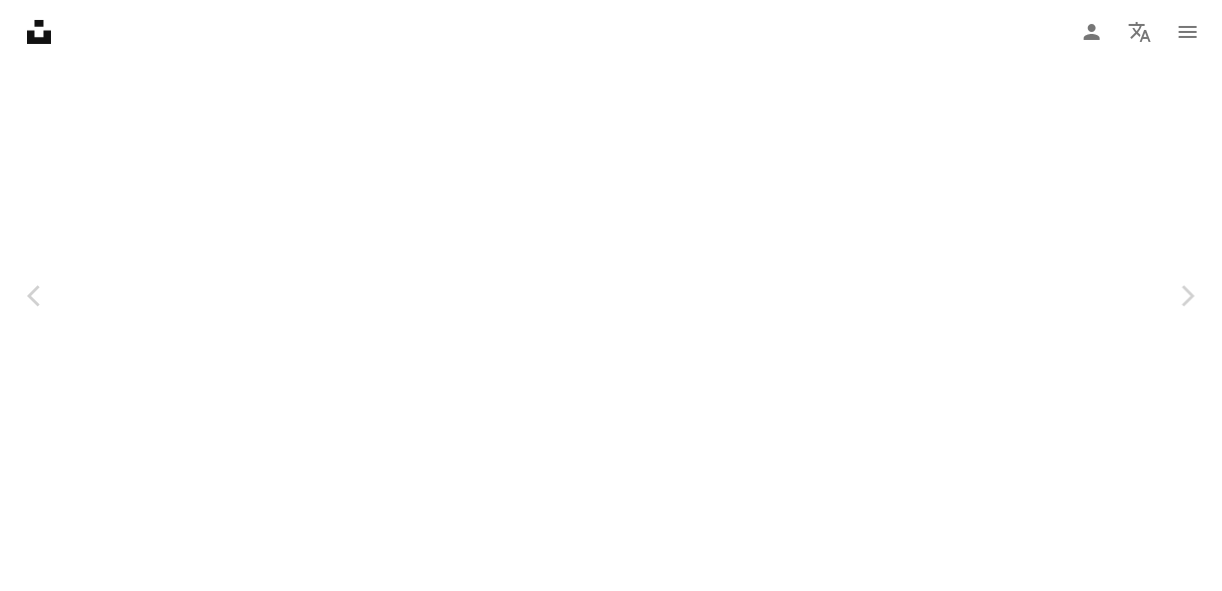 scroll, scrollTop: 0, scrollLeft: 0, axis: both 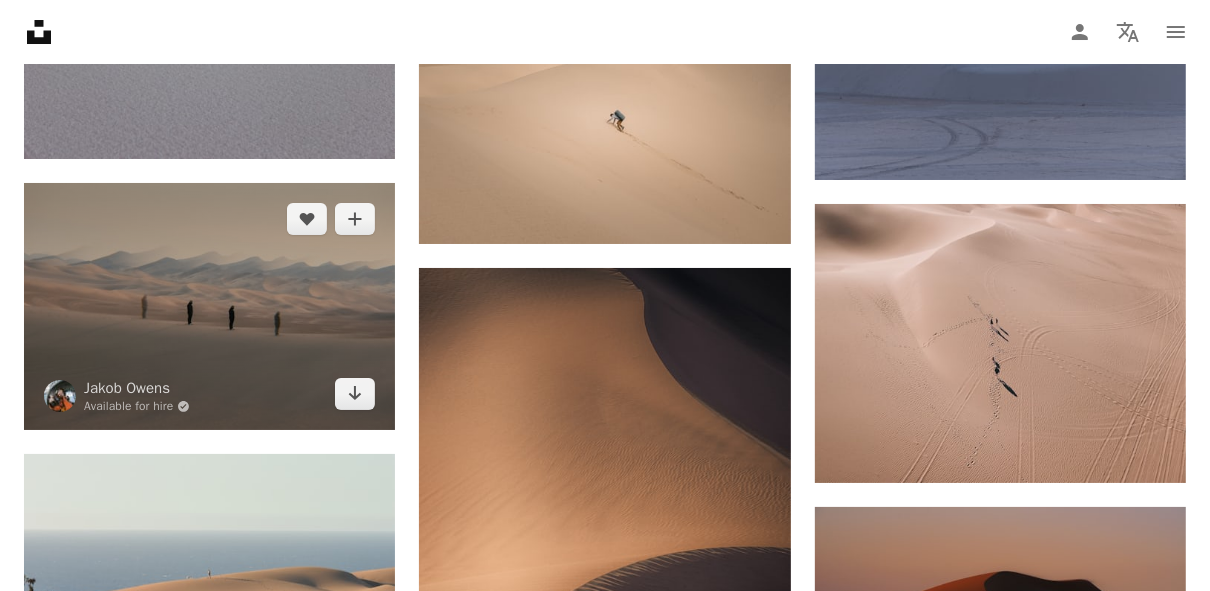 click at bounding box center [209, 306] 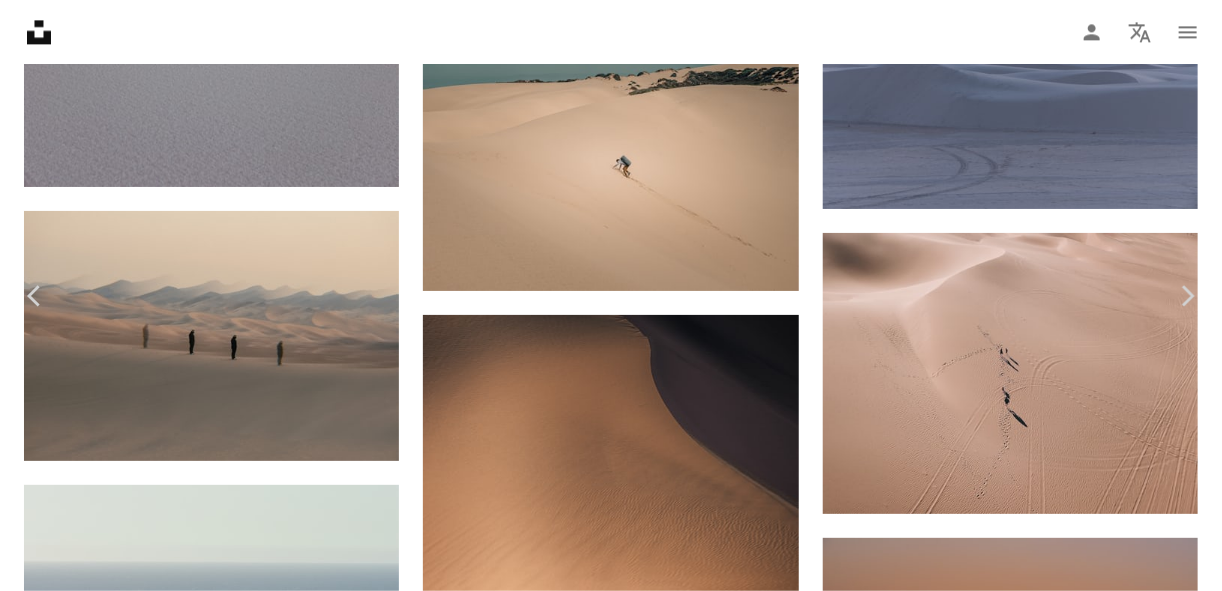 scroll, scrollTop: 106, scrollLeft: 0, axis: vertical 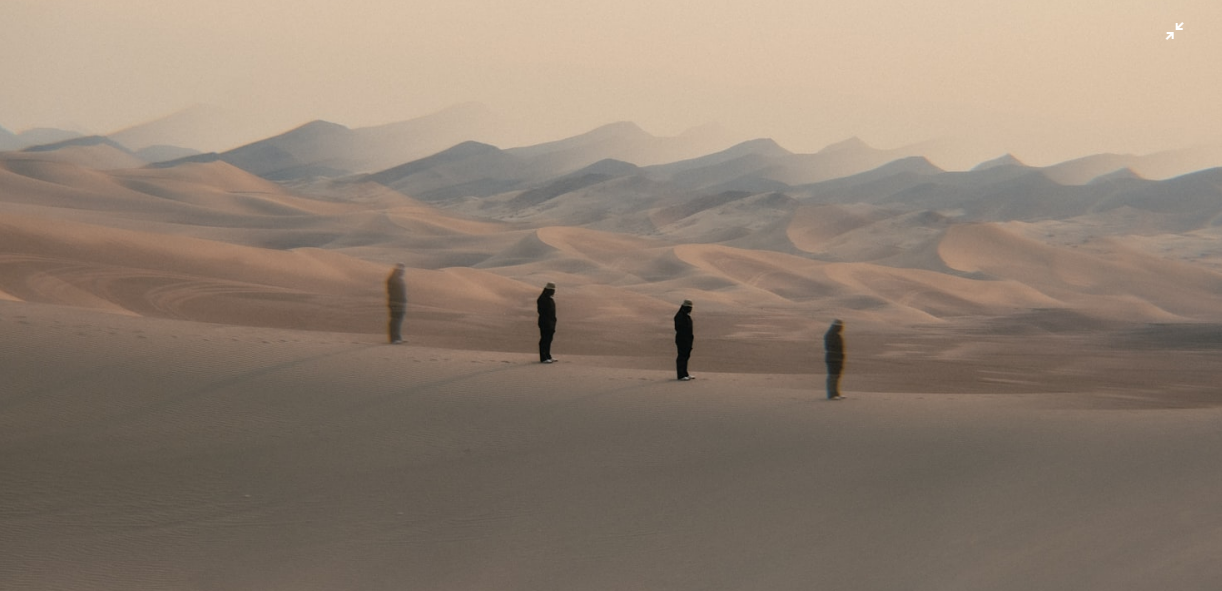 click at bounding box center [611, 303] 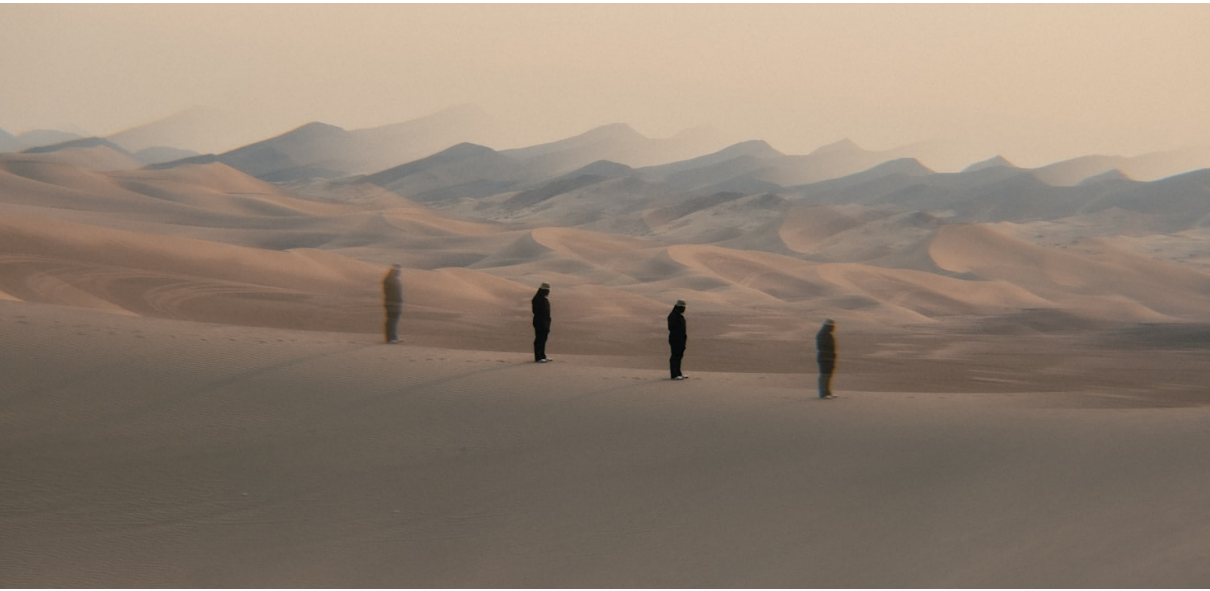 scroll, scrollTop: 88, scrollLeft: 0, axis: vertical 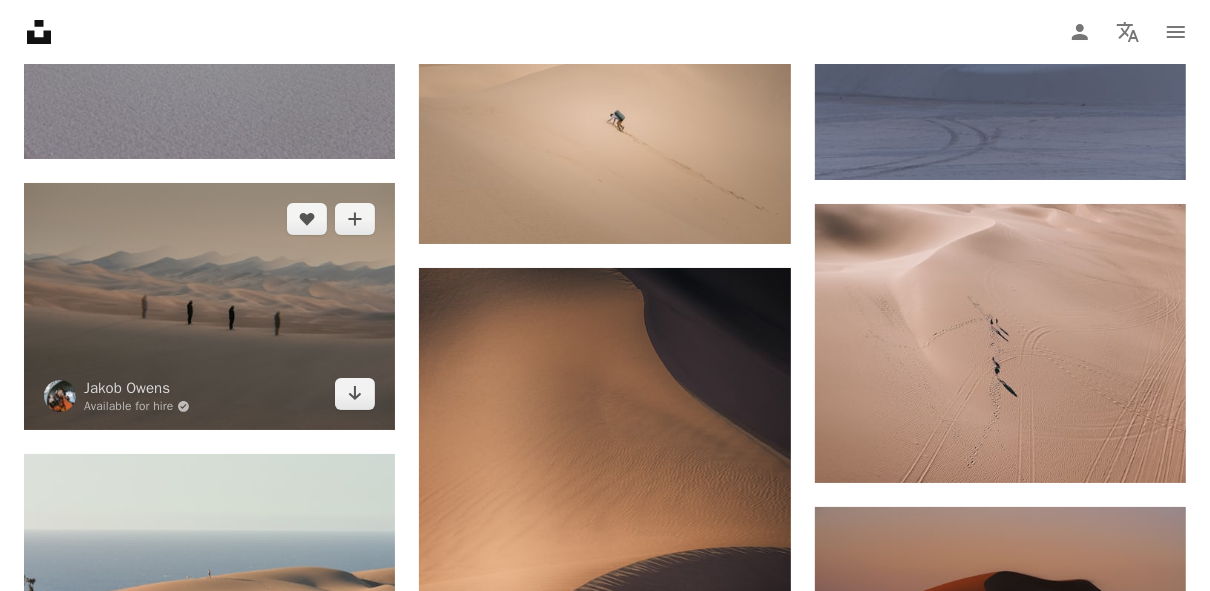 click at bounding box center (209, 306) 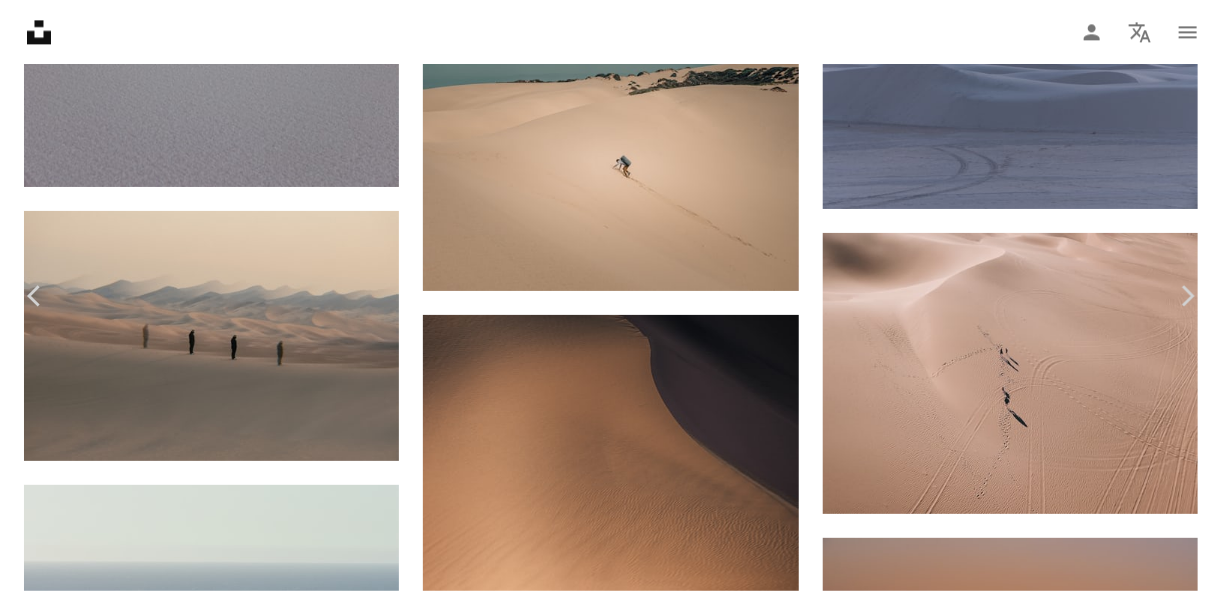 click on "Chevron down" 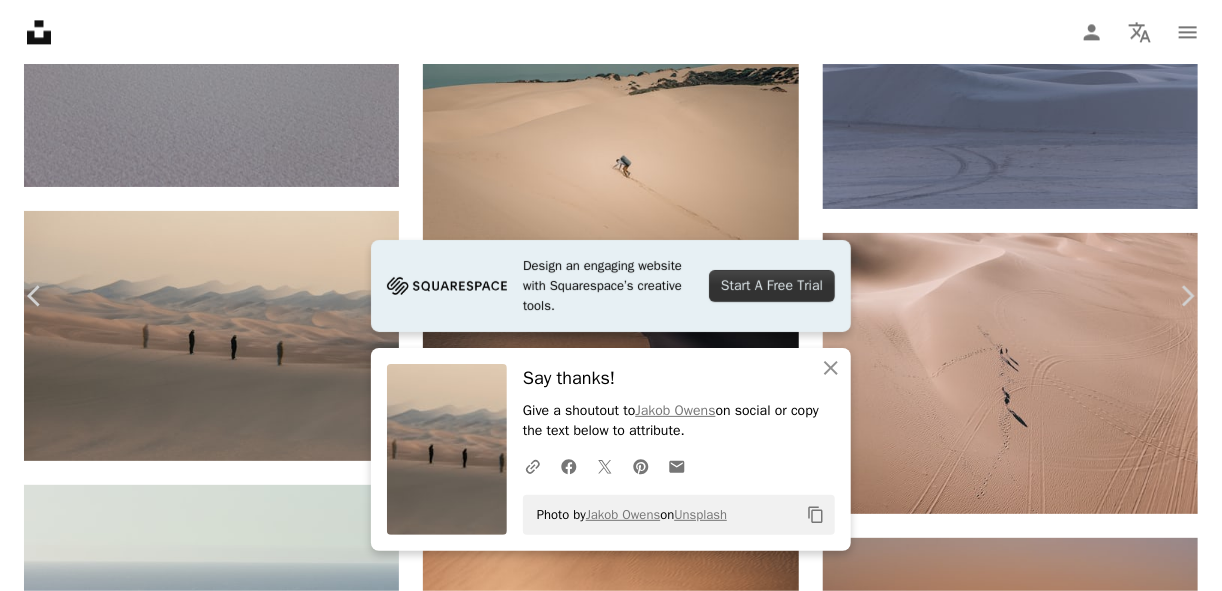 click on "Zoom in" at bounding box center (603, 12669) 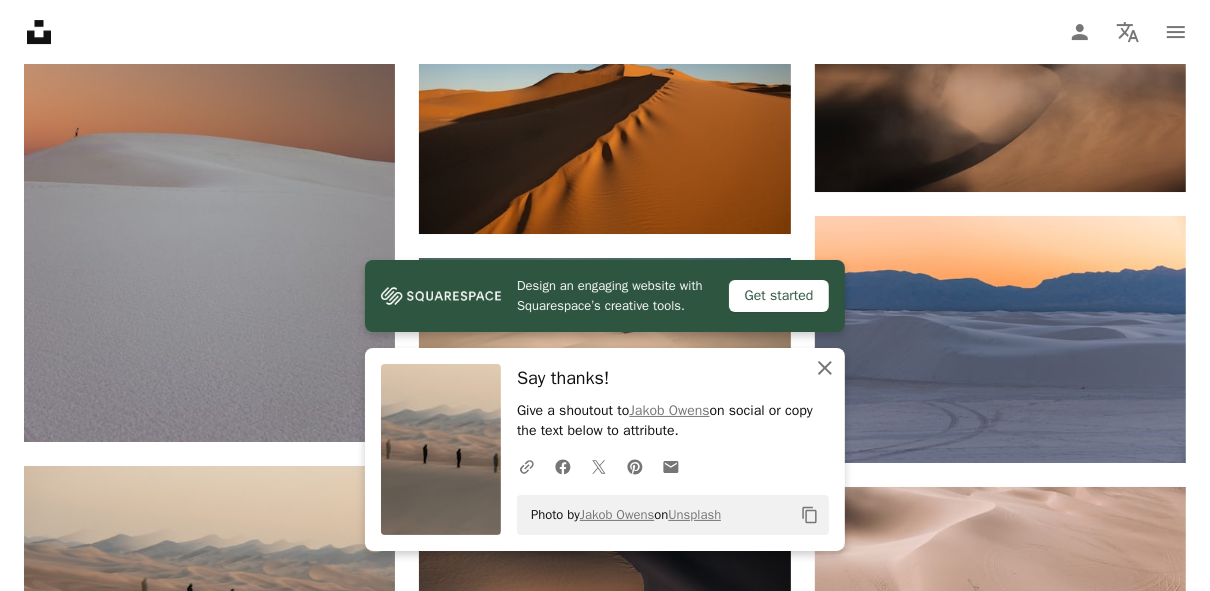 click on "An X shape Close" at bounding box center (825, 368) 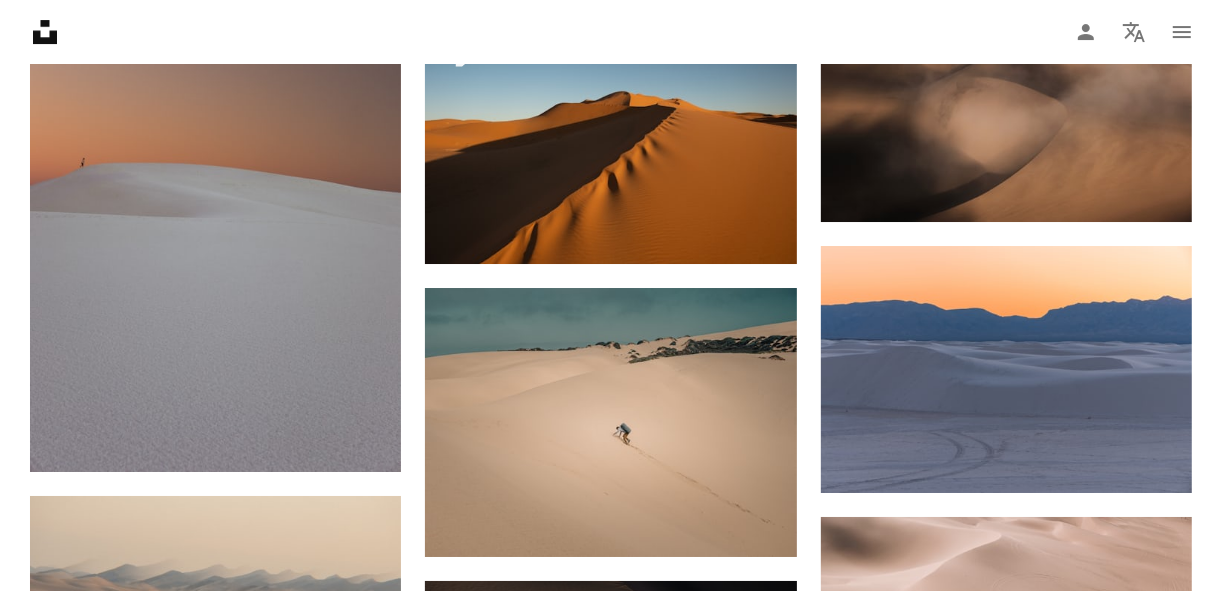 scroll, scrollTop: 4973, scrollLeft: 0, axis: vertical 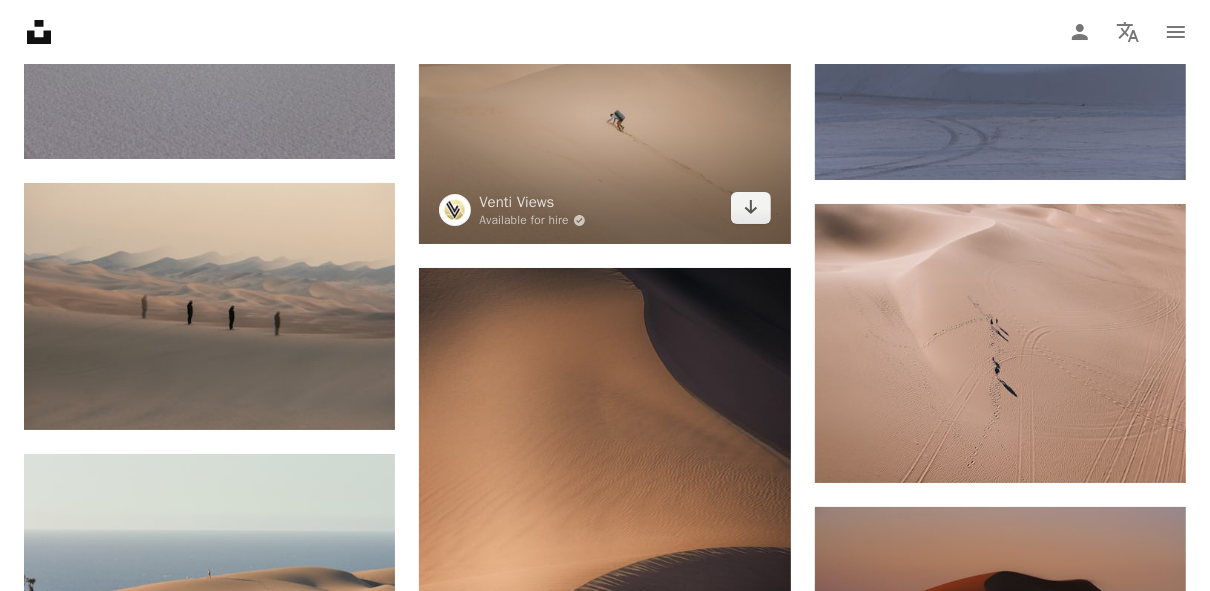 click at bounding box center [604, 110] 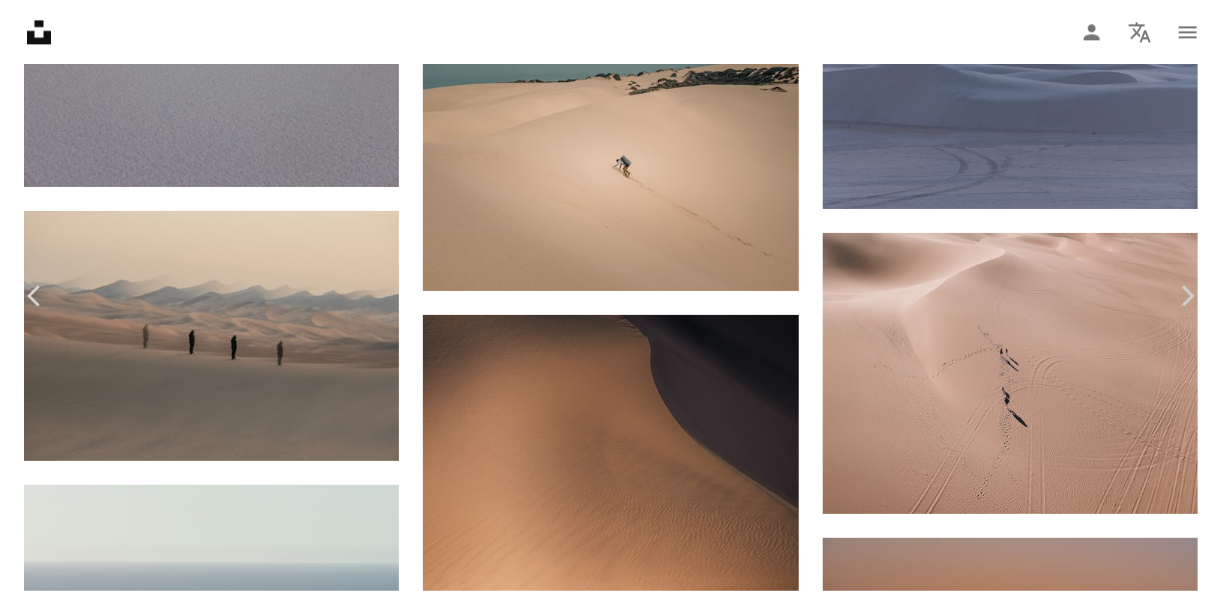 scroll, scrollTop: 1546, scrollLeft: 0, axis: vertical 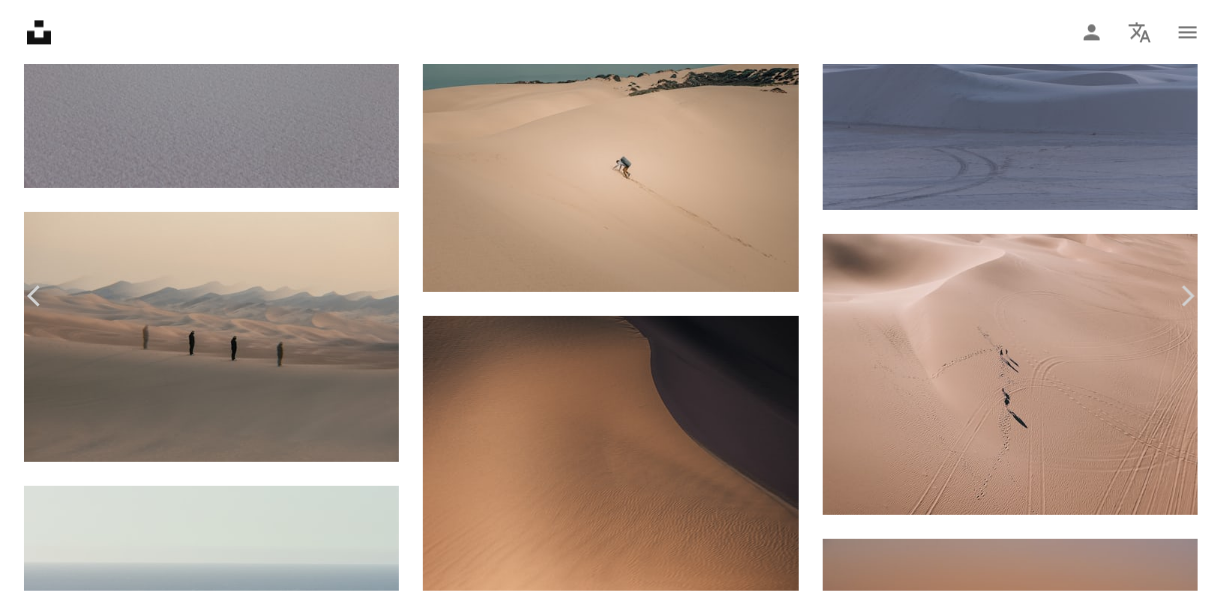 click at bounding box center (604, 12655) 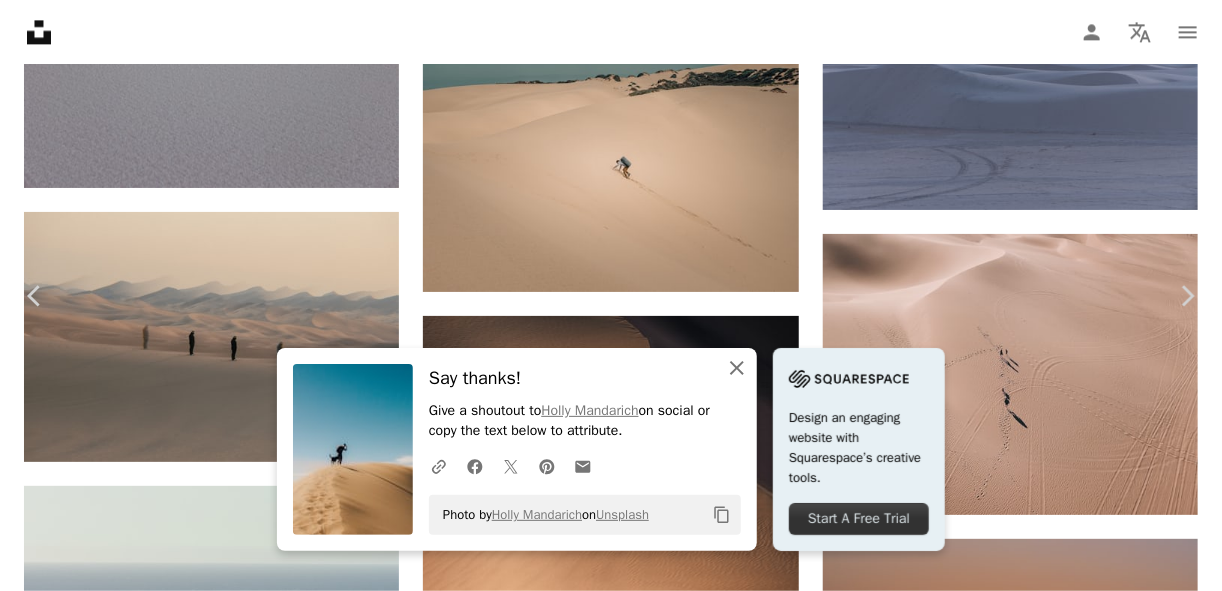 click on "An X shape" 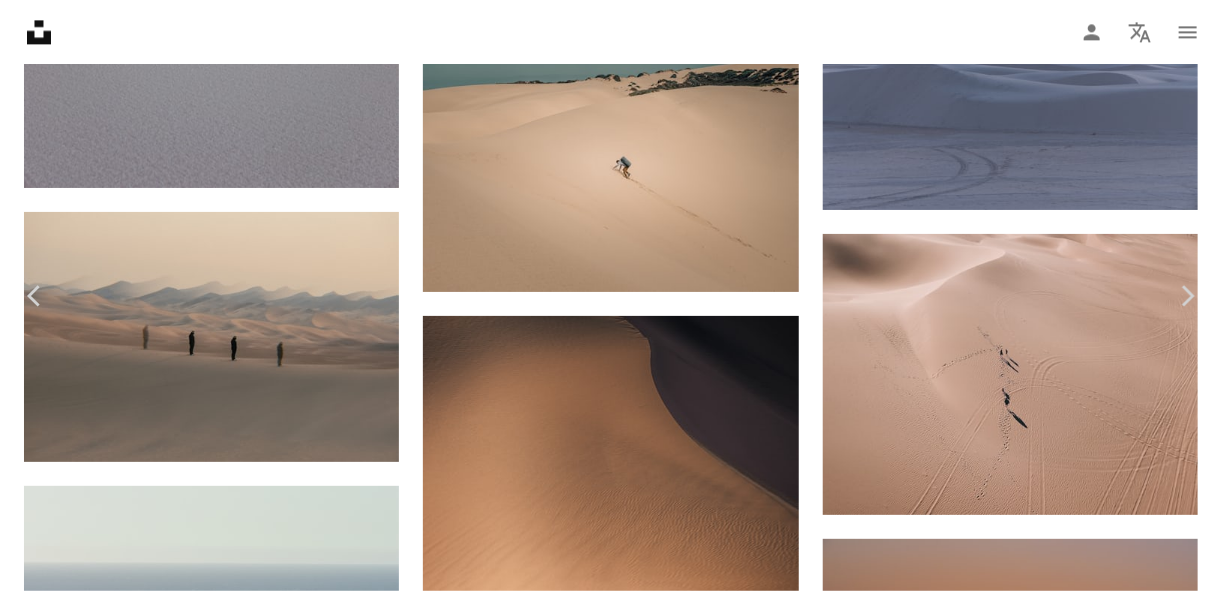 scroll, scrollTop: 853, scrollLeft: 0, axis: vertical 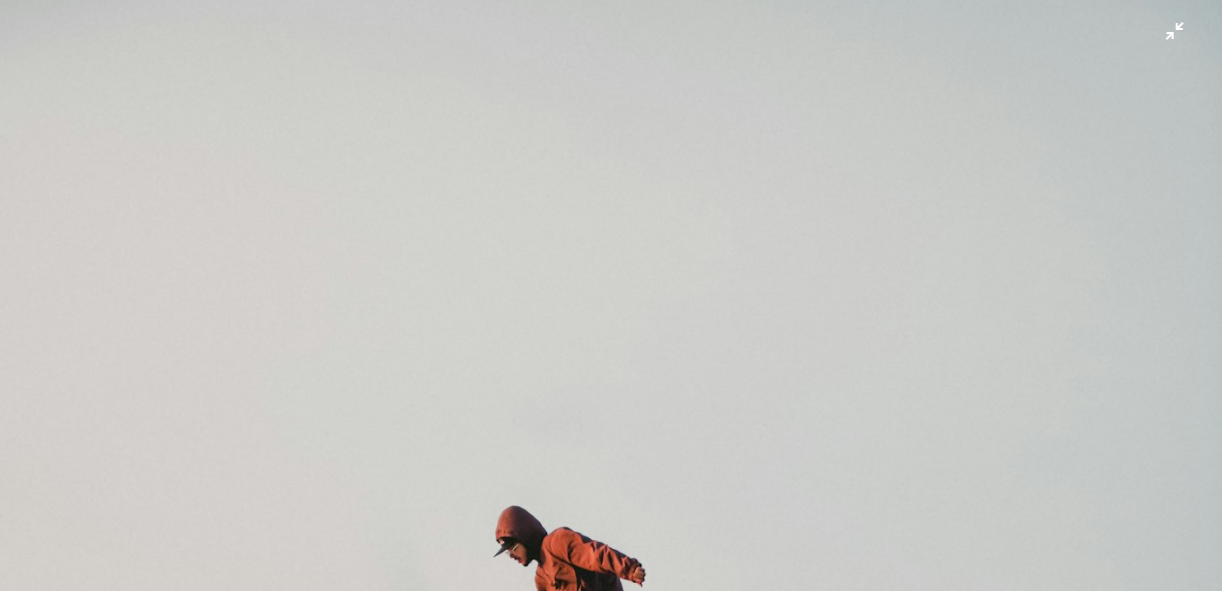 click at bounding box center (611, 764) 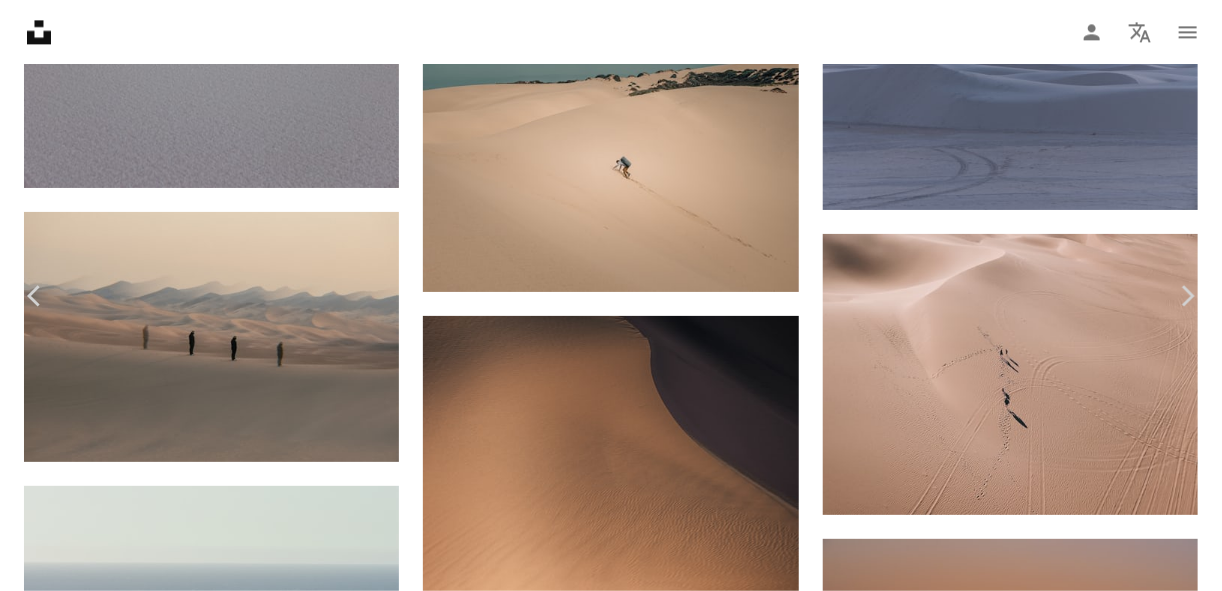 scroll, scrollTop: 77, scrollLeft: 0, axis: vertical 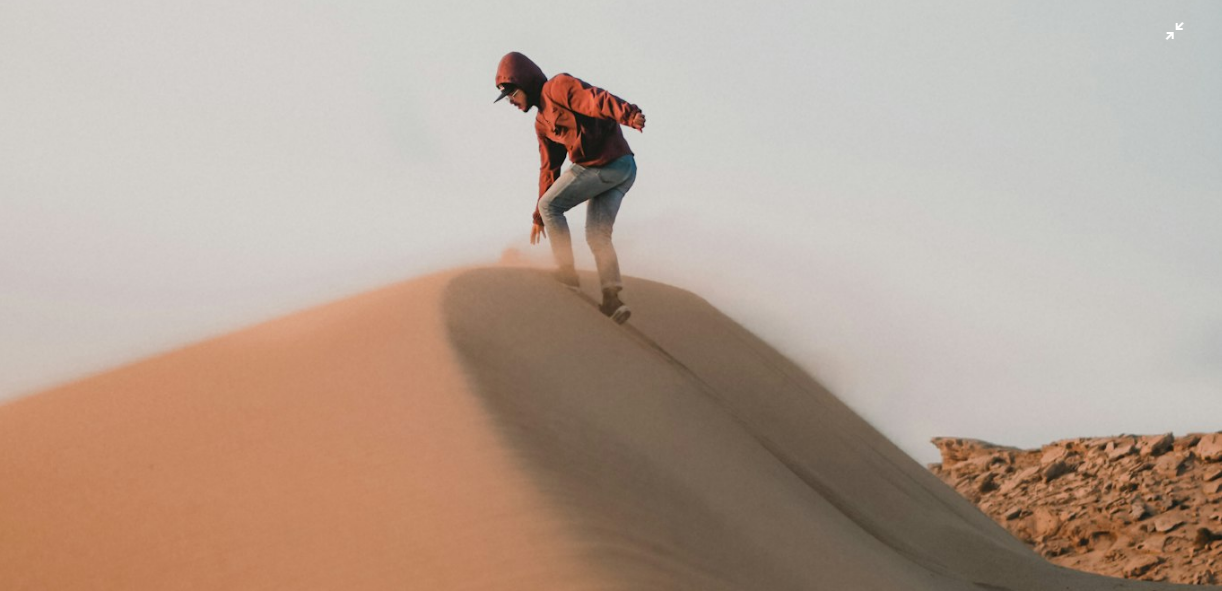 click at bounding box center [611, 310] 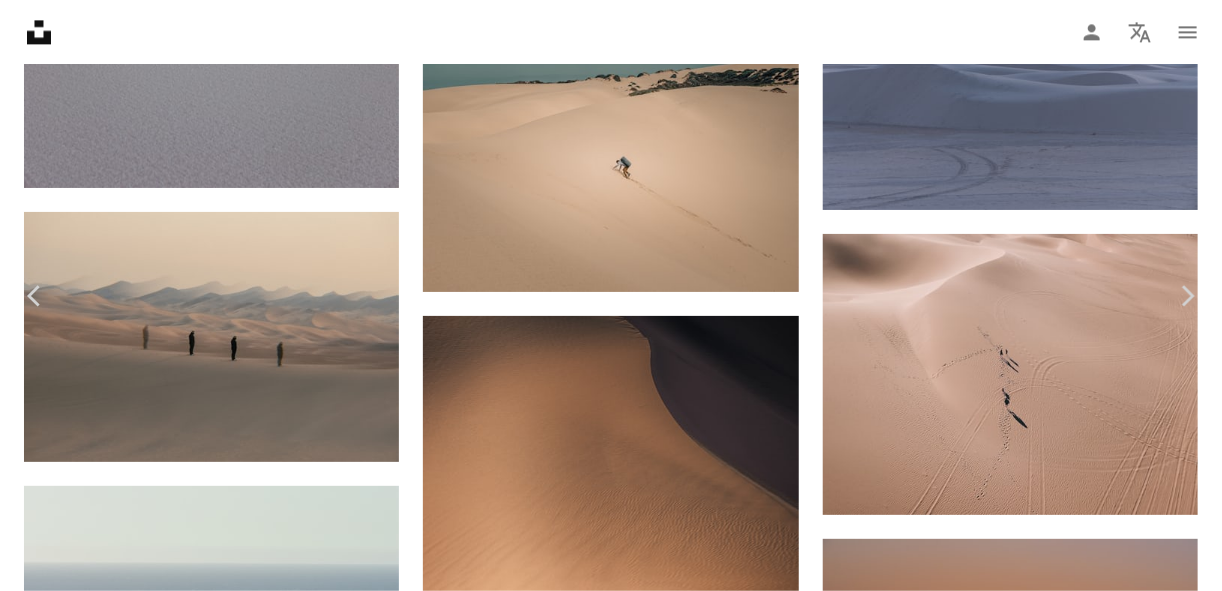 scroll, scrollTop: 2317, scrollLeft: 0, axis: vertical 